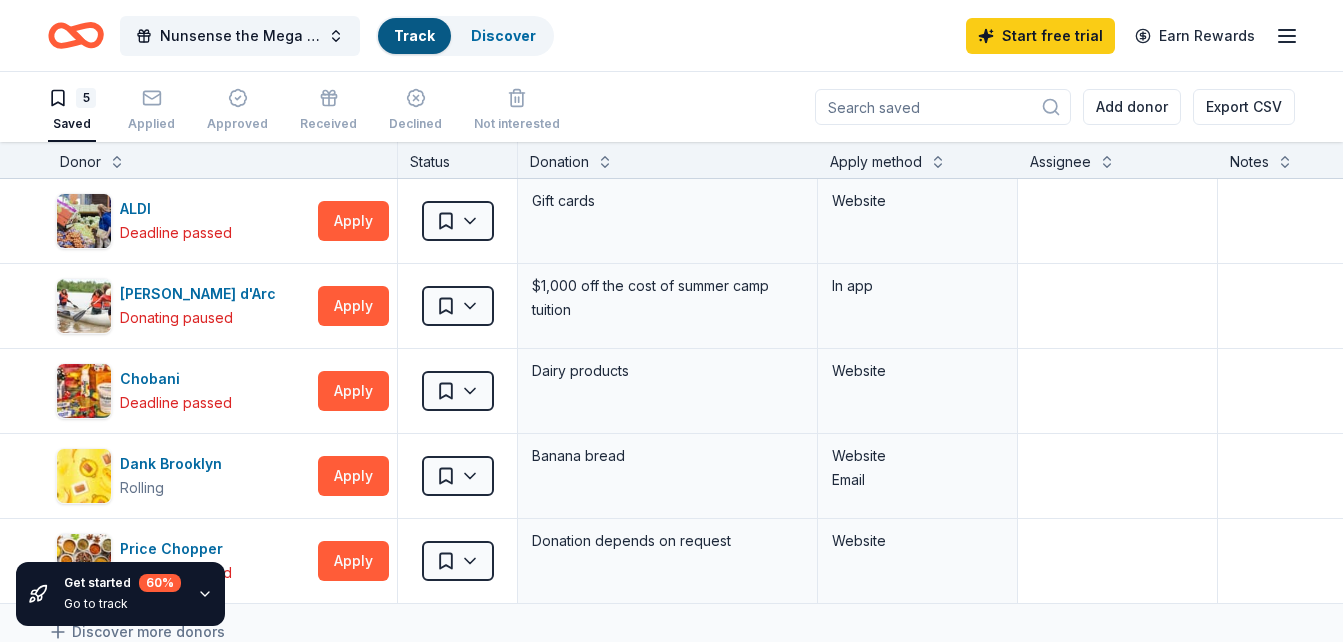 scroll, scrollTop: 0, scrollLeft: 0, axis: both 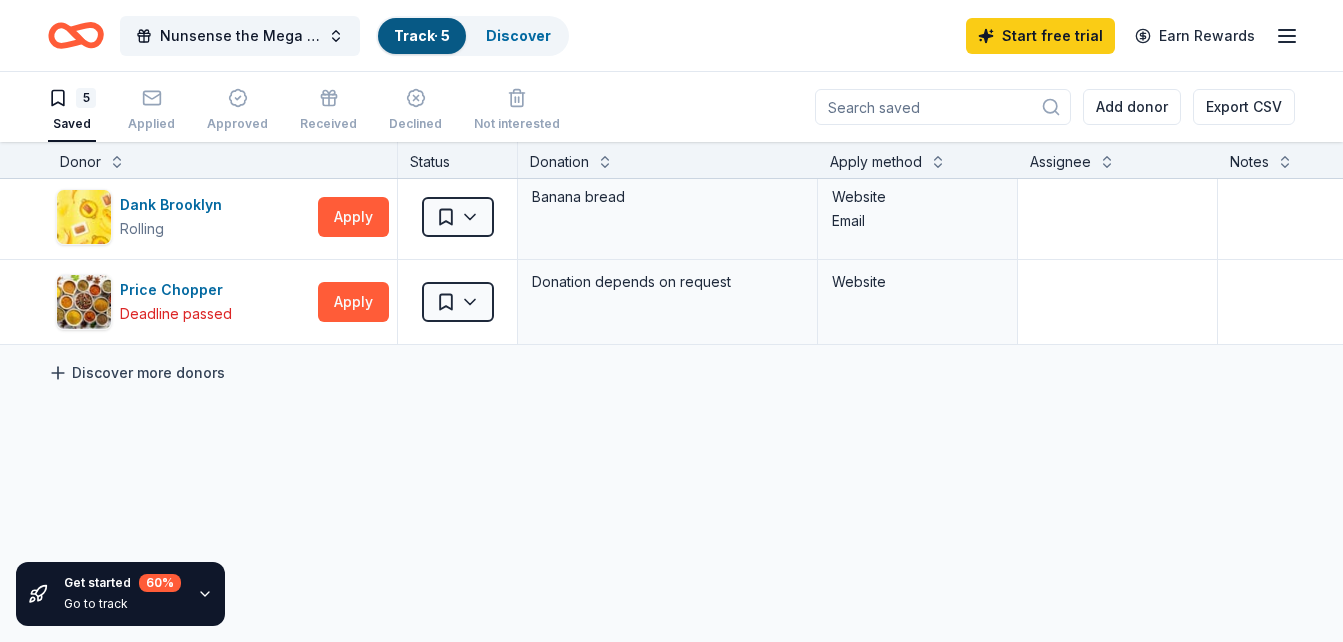 click on "Discover more donors" at bounding box center (136, 373) 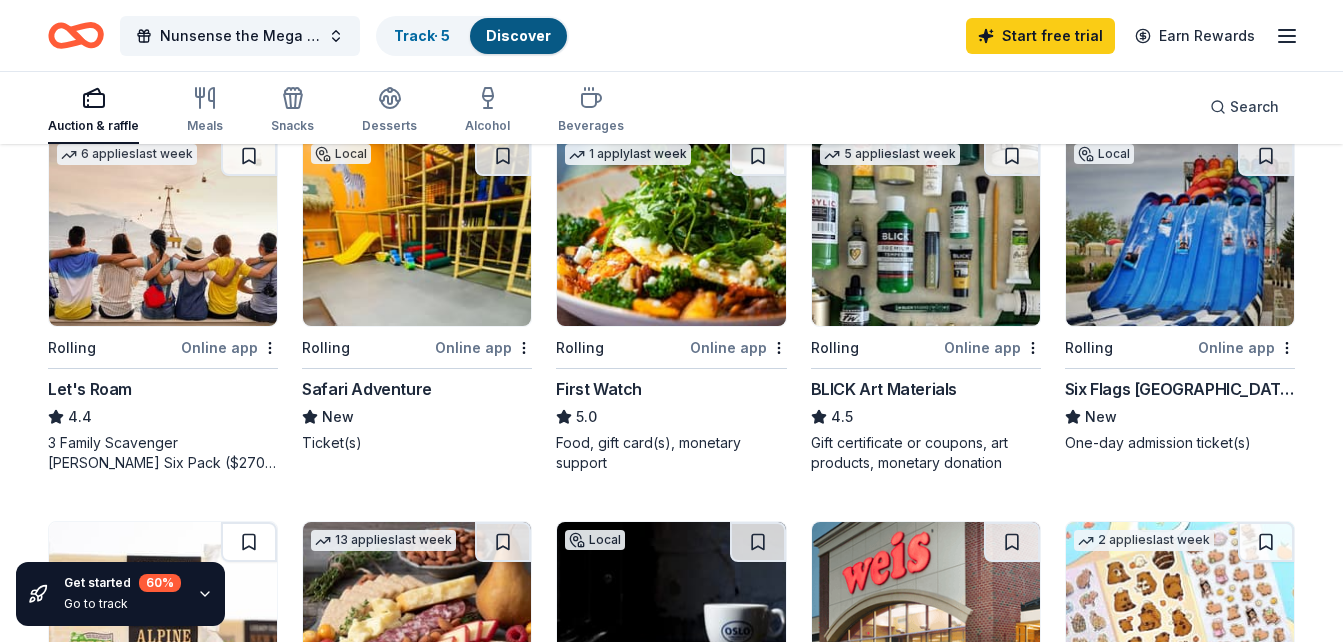 scroll, scrollTop: 602, scrollLeft: 0, axis: vertical 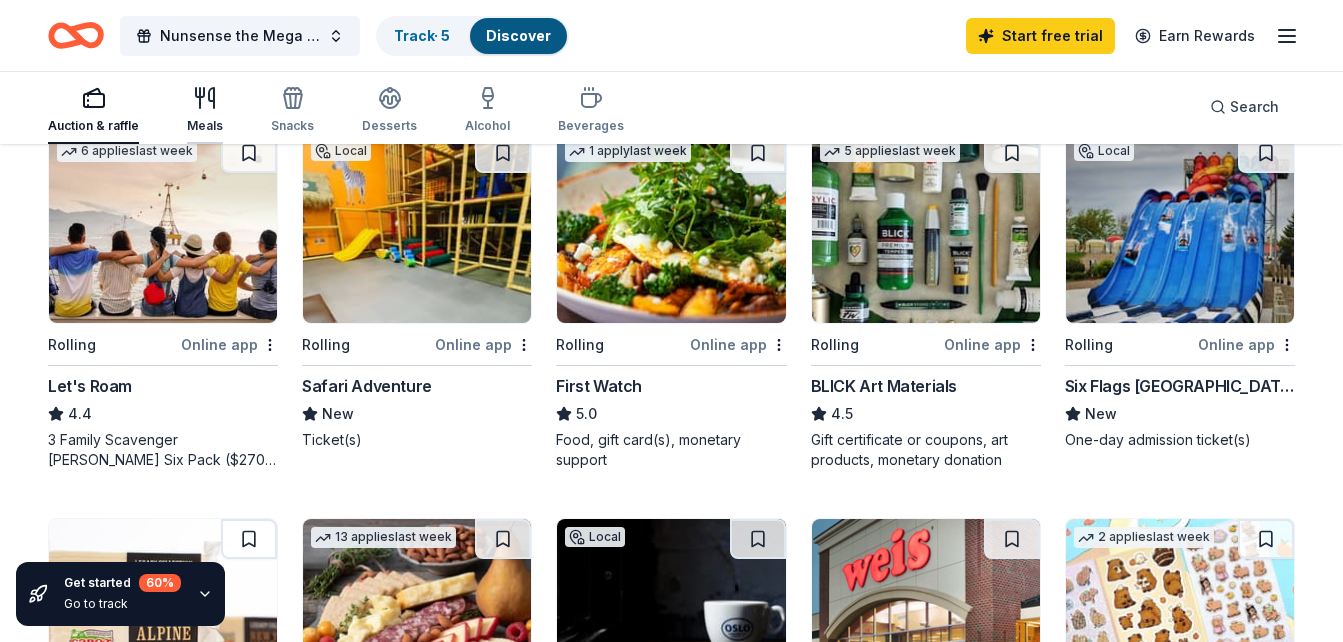 click 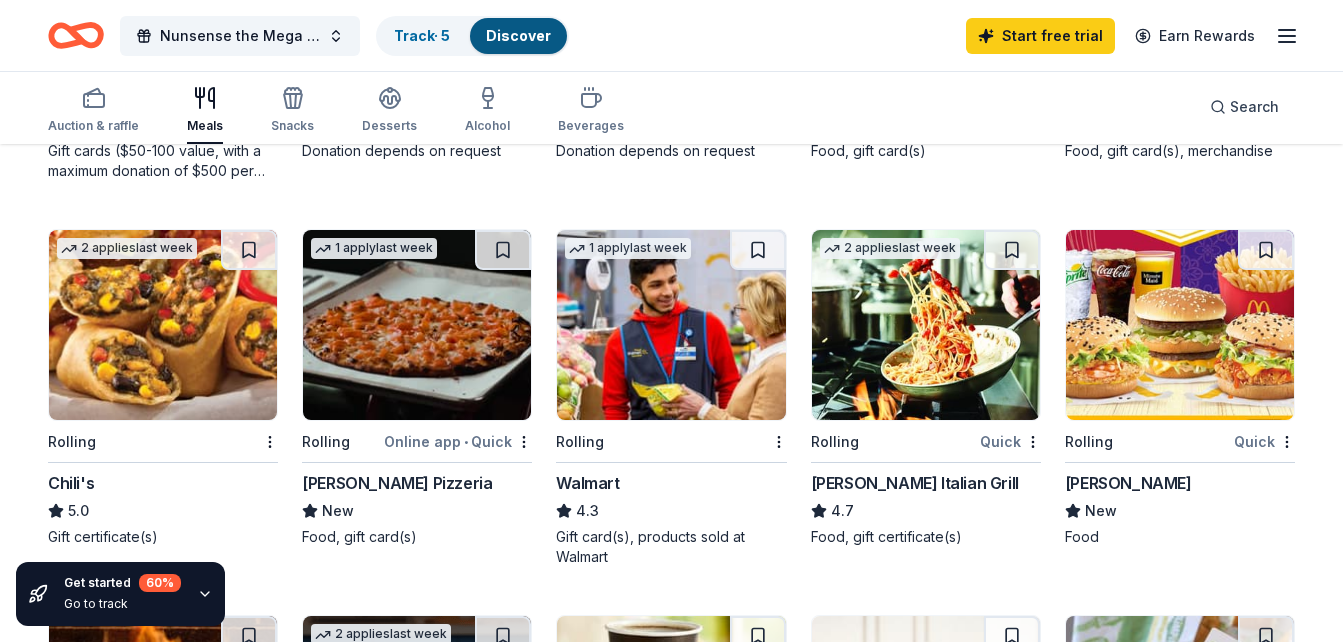 scroll, scrollTop: 892, scrollLeft: 0, axis: vertical 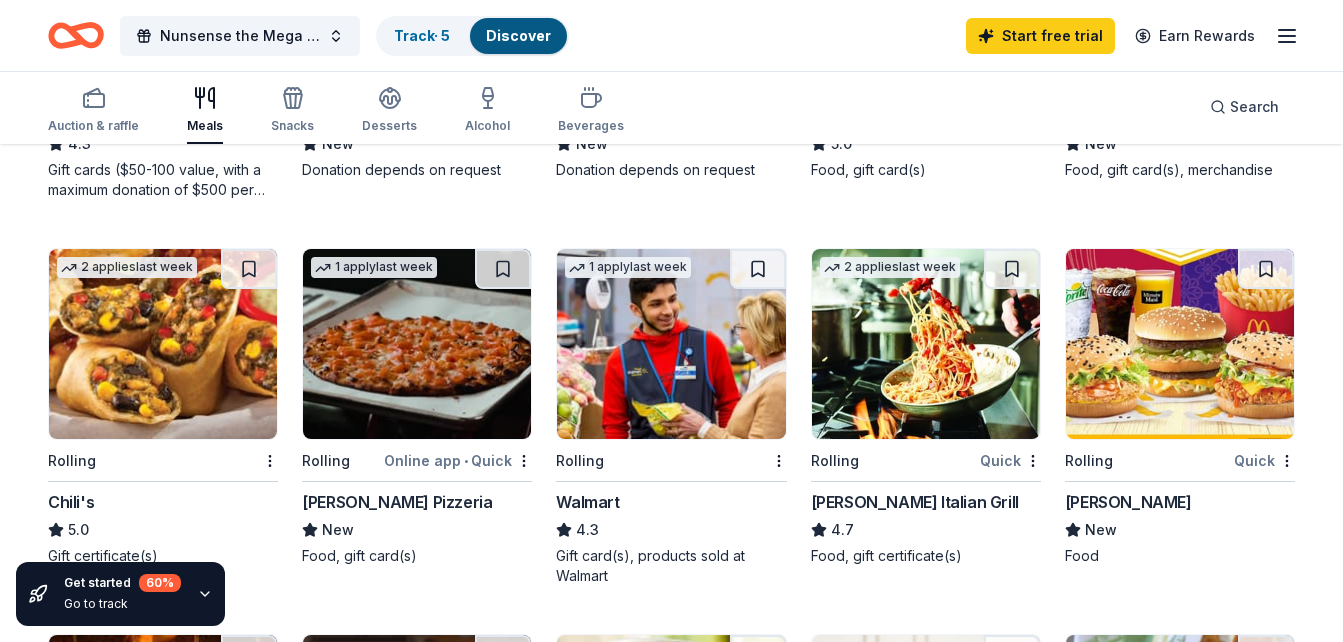 click at bounding box center (671, 344) 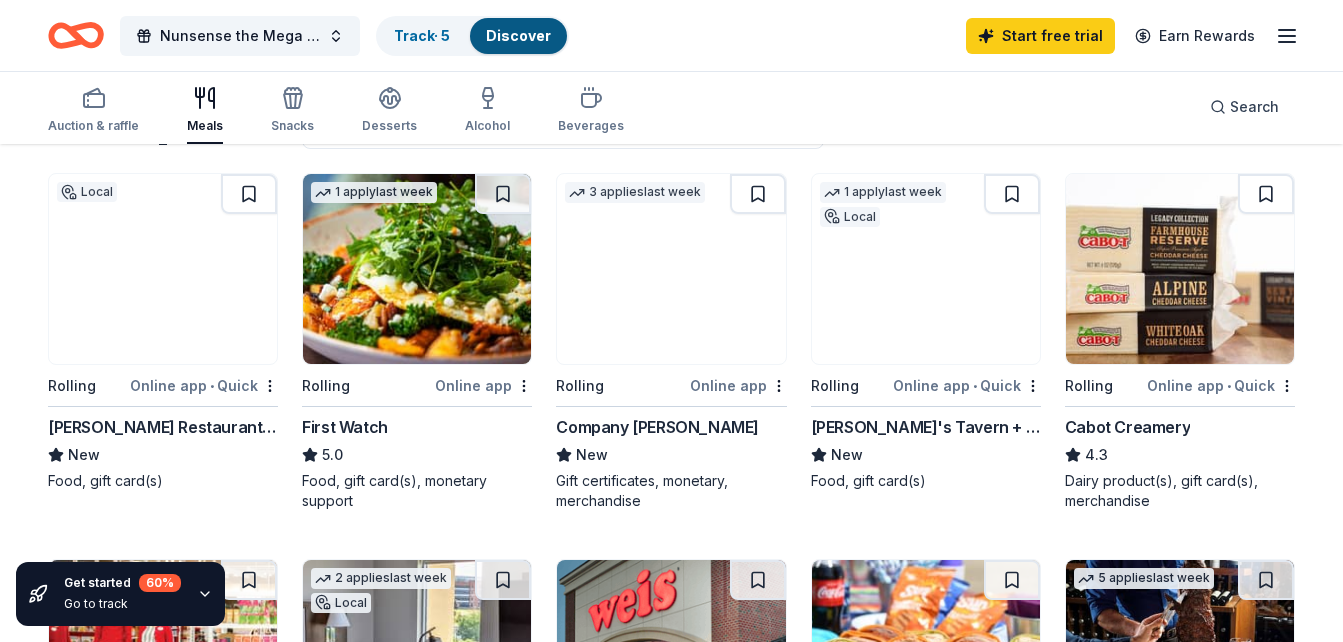 scroll, scrollTop: 194, scrollLeft: 0, axis: vertical 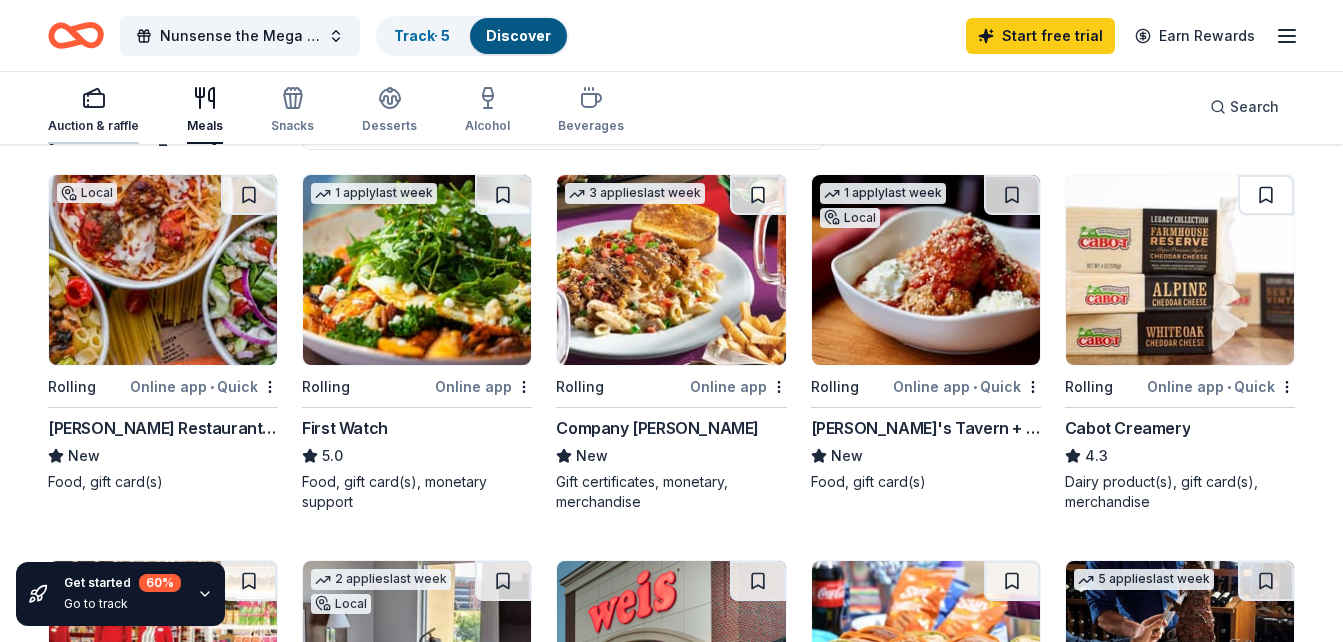 click on "Auction & raffle" at bounding box center (93, 110) 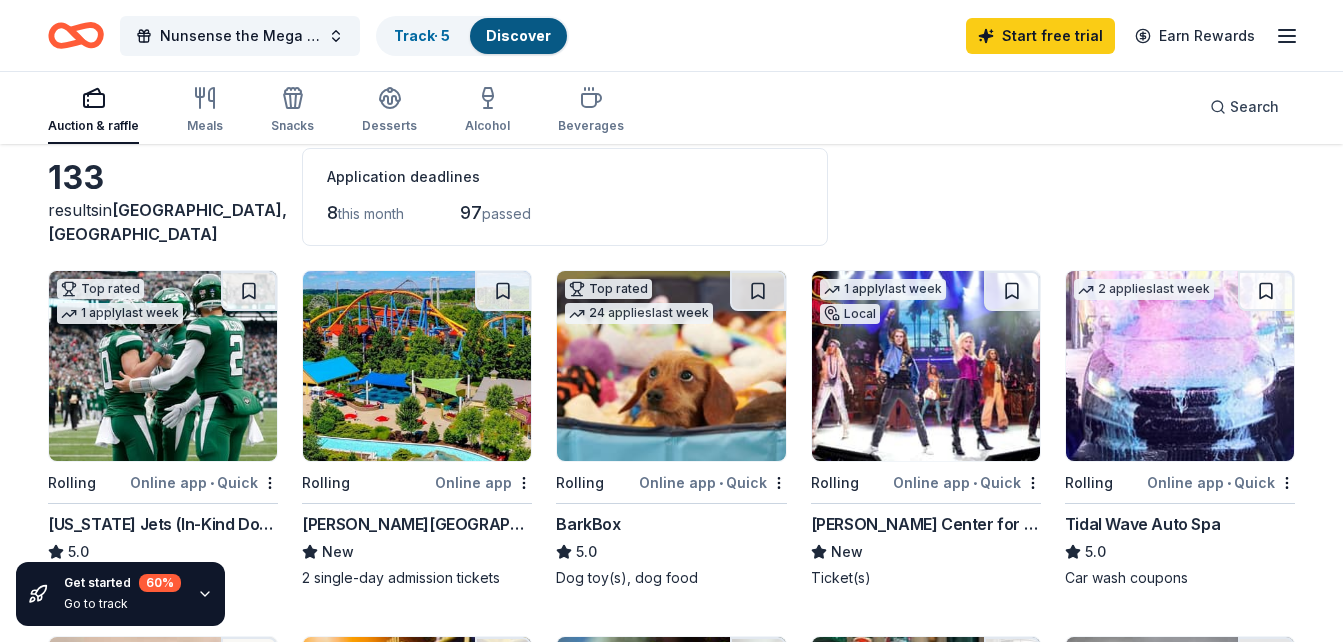 scroll, scrollTop: 149, scrollLeft: 0, axis: vertical 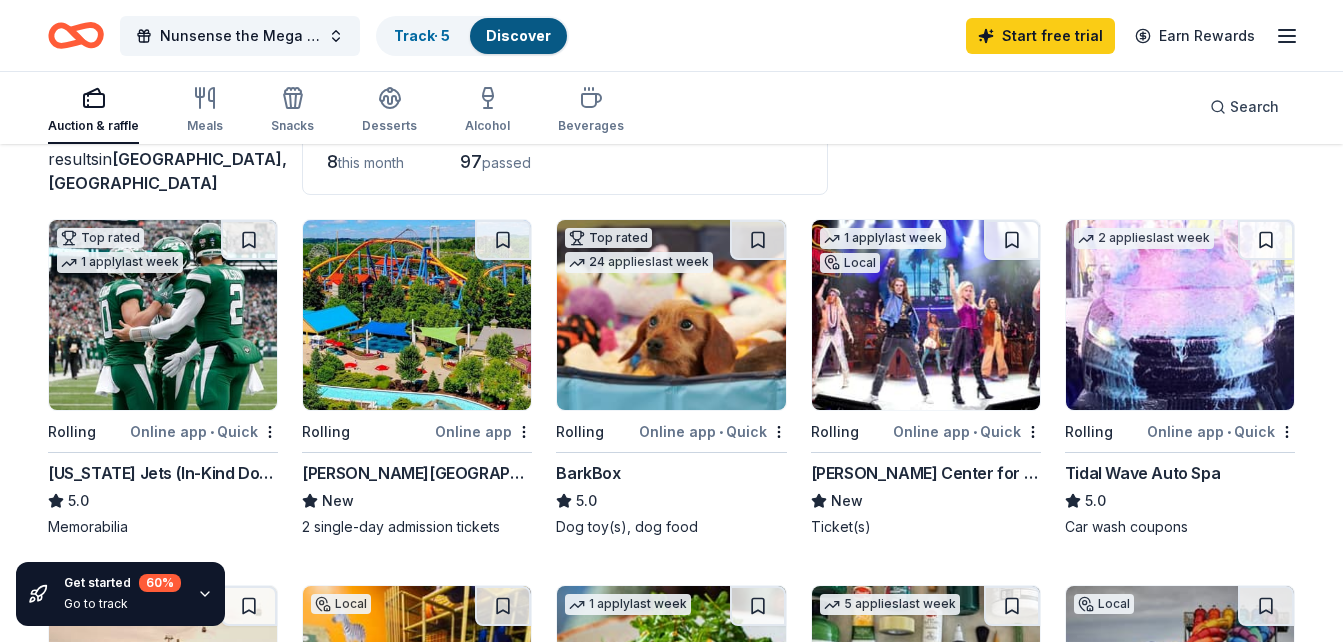 click at bounding box center (926, 315) 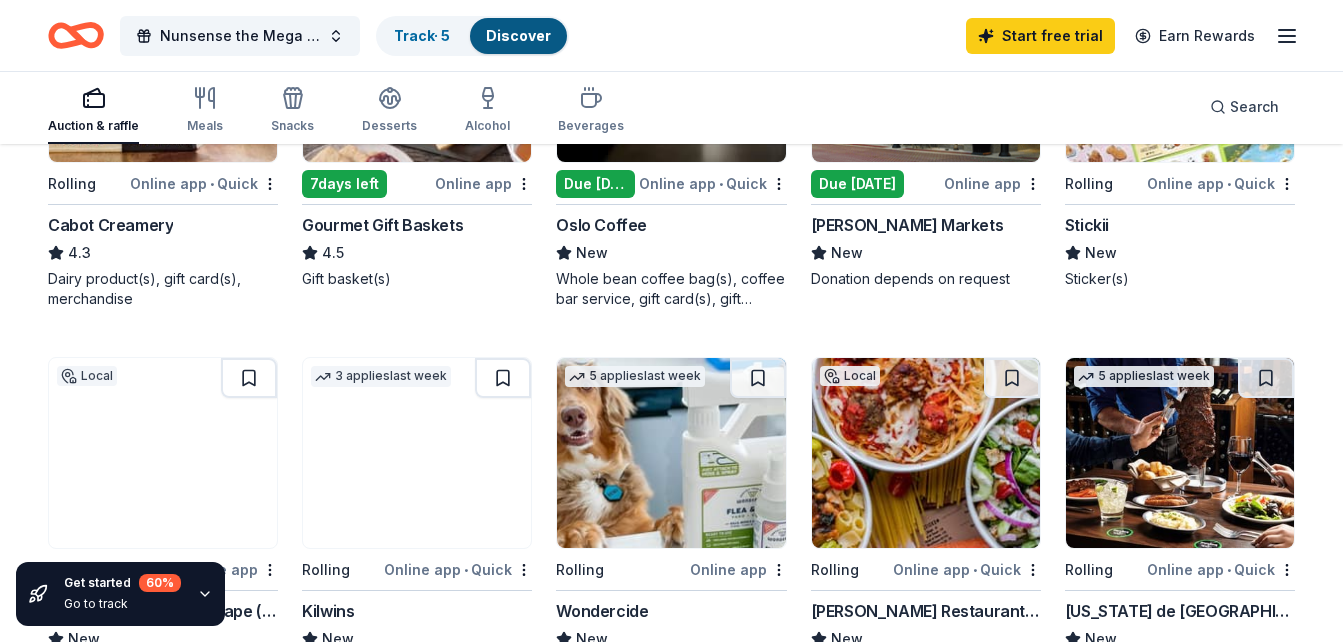 scroll, scrollTop: 1139, scrollLeft: 0, axis: vertical 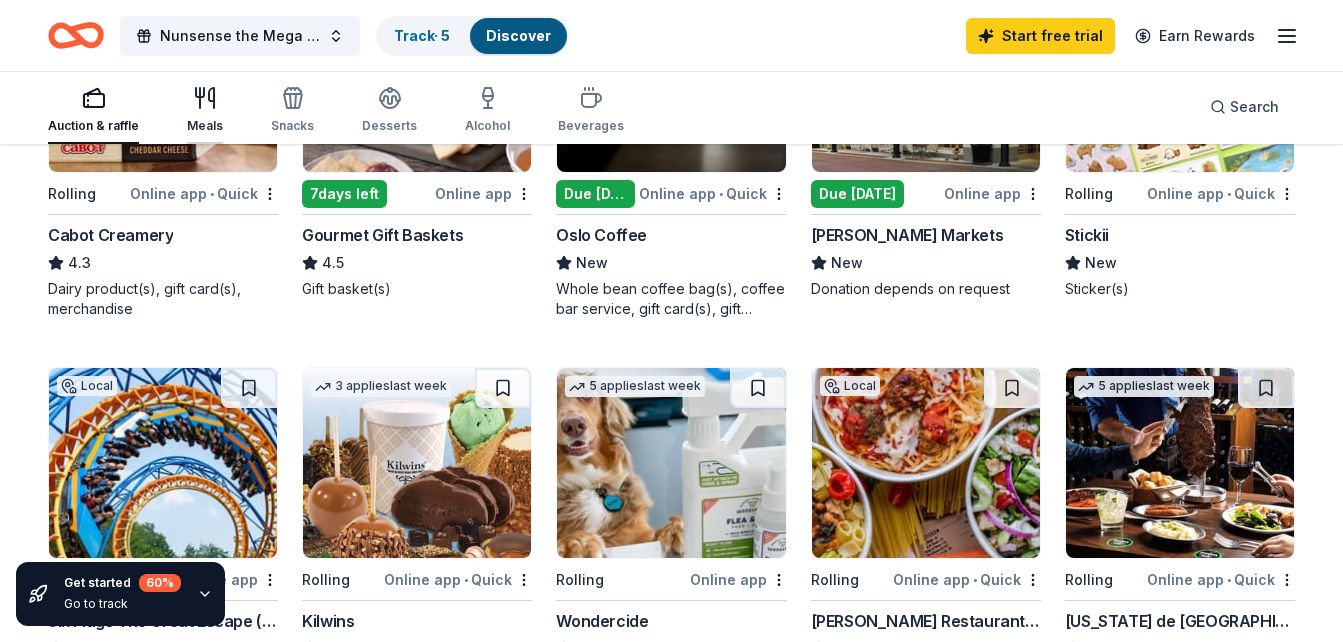 click 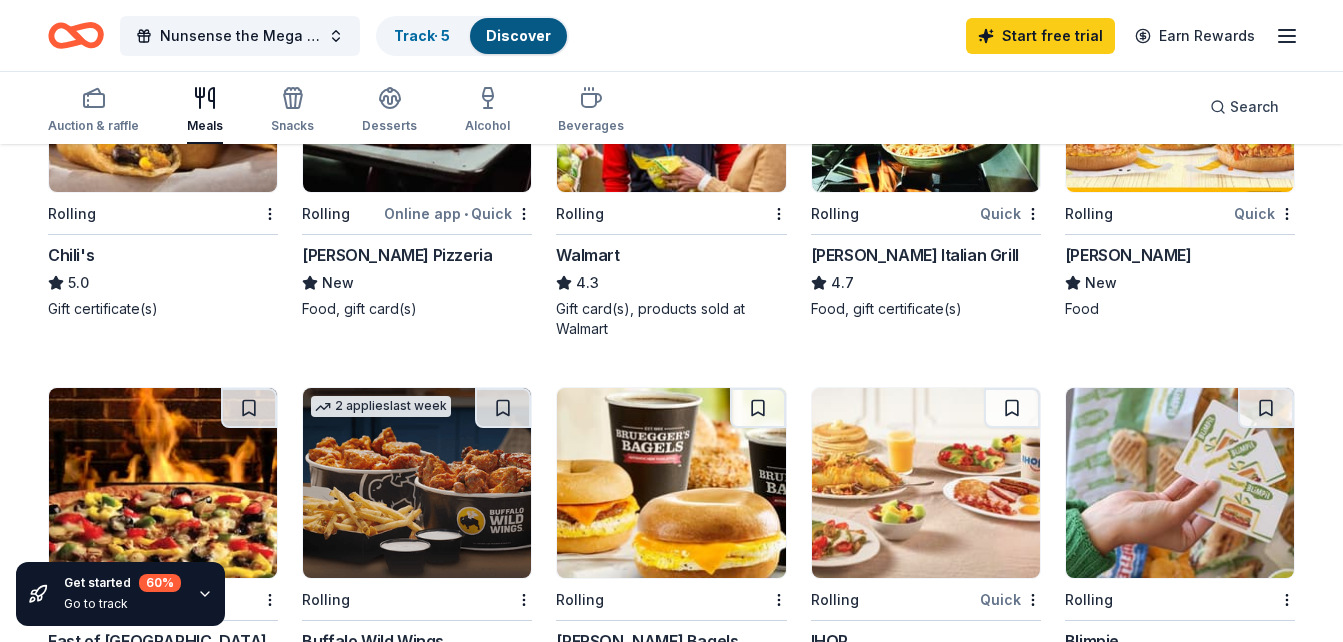 scroll, scrollTop: 0, scrollLeft: 0, axis: both 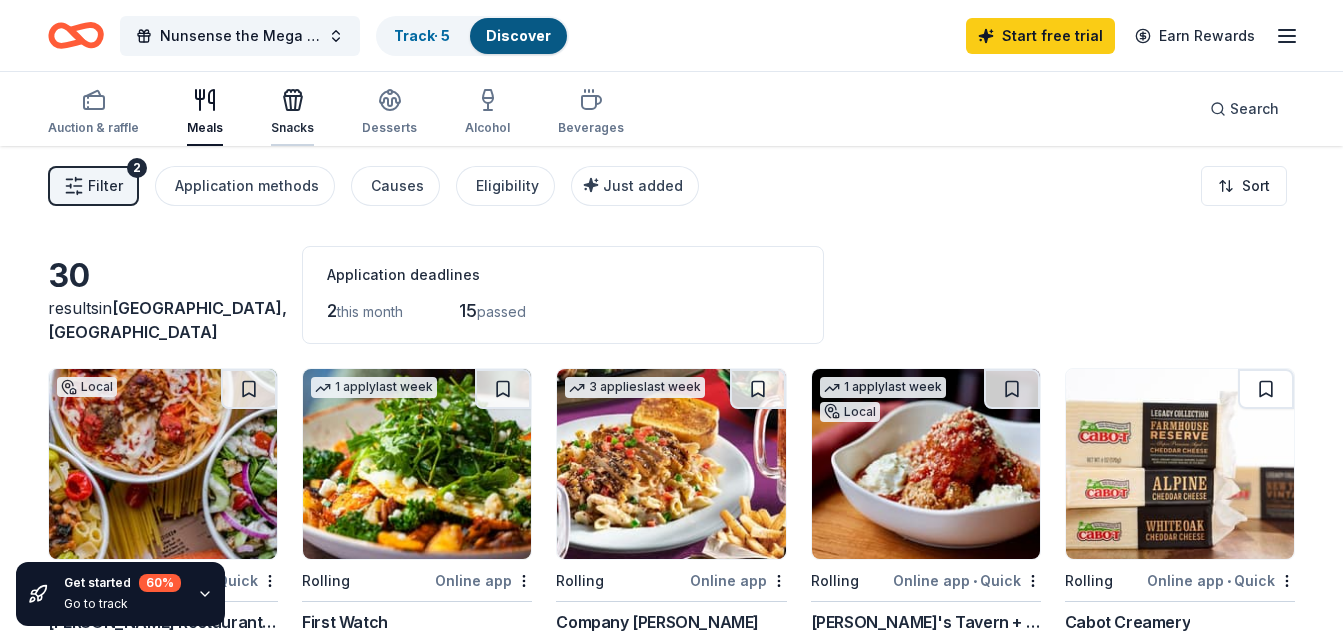 click 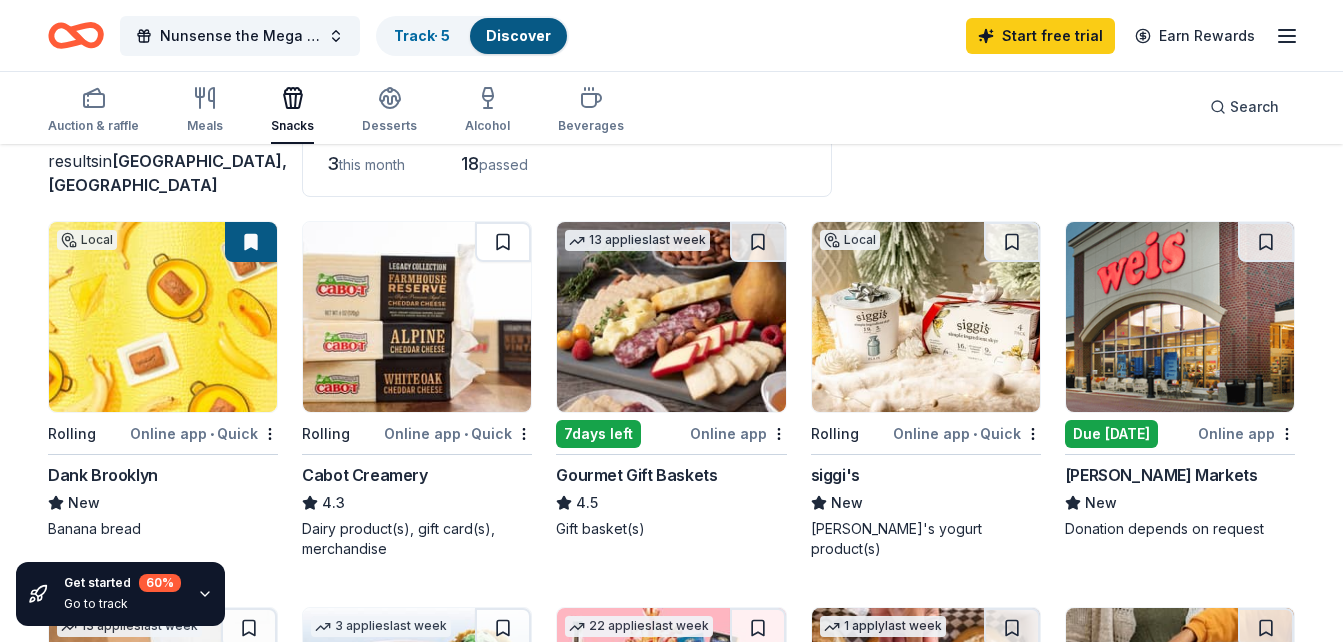 scroll, scrollTop: 148, scrollLeft: 0, axis: vertical 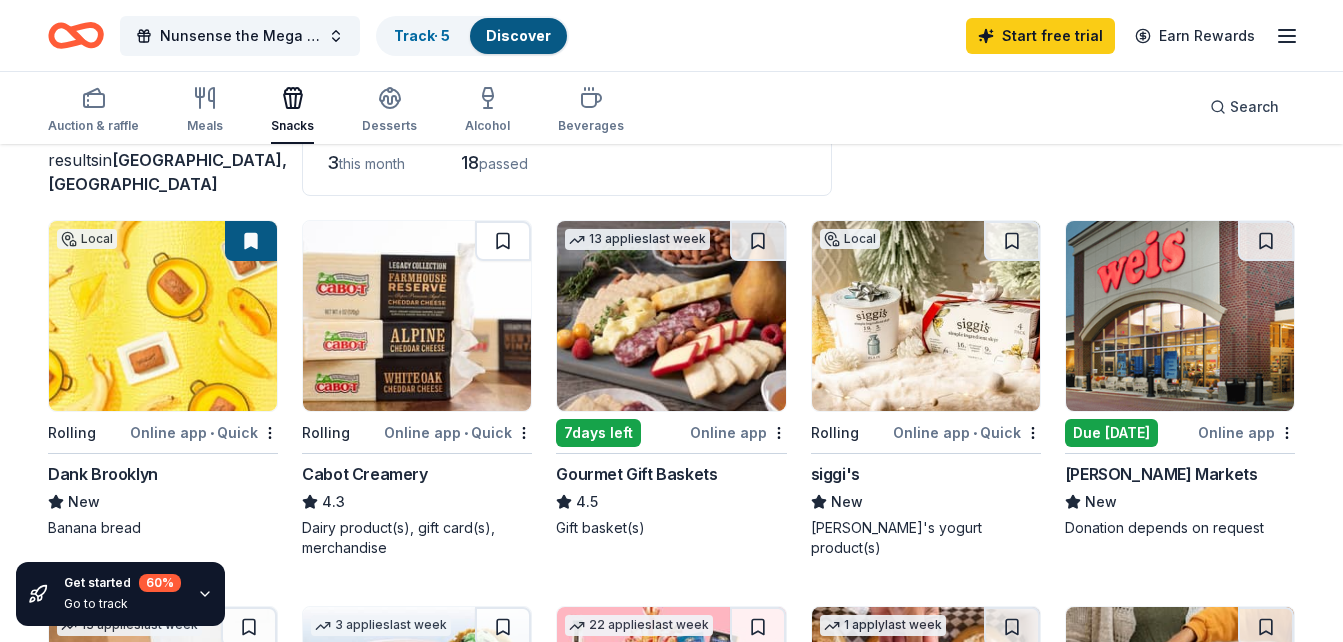 click at bounding box center [1180, 316] 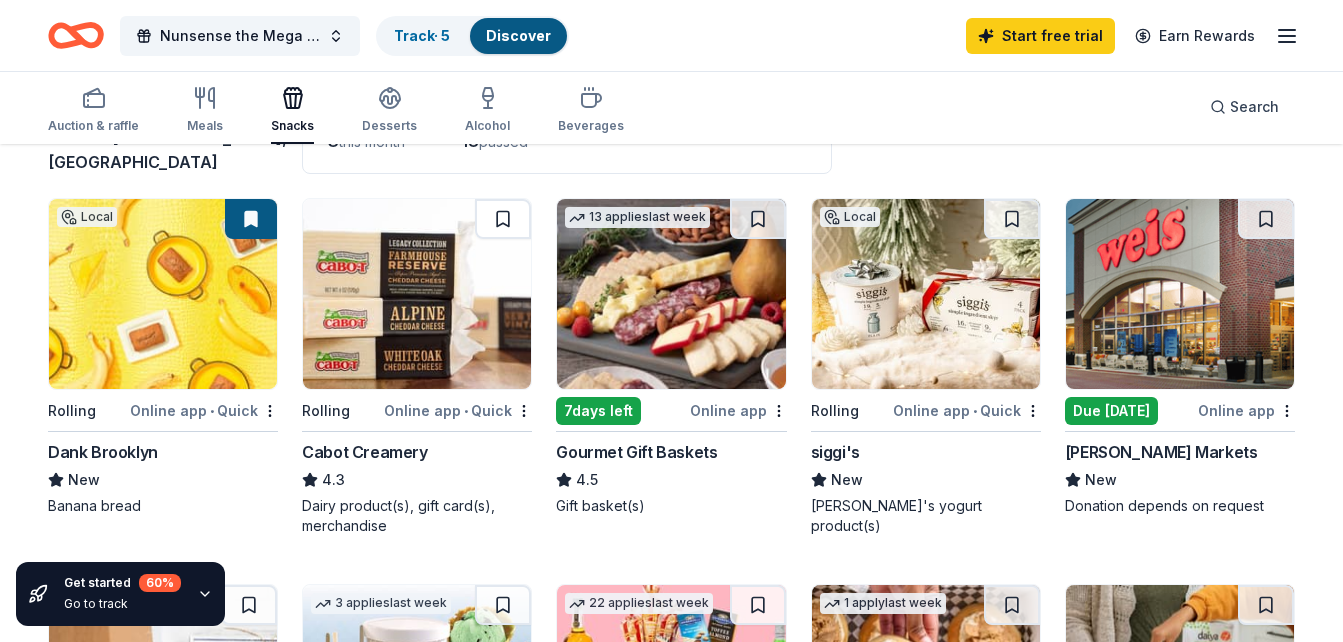 scroll, scrollTop: 169, scrollLeft: 0, axis: vertical 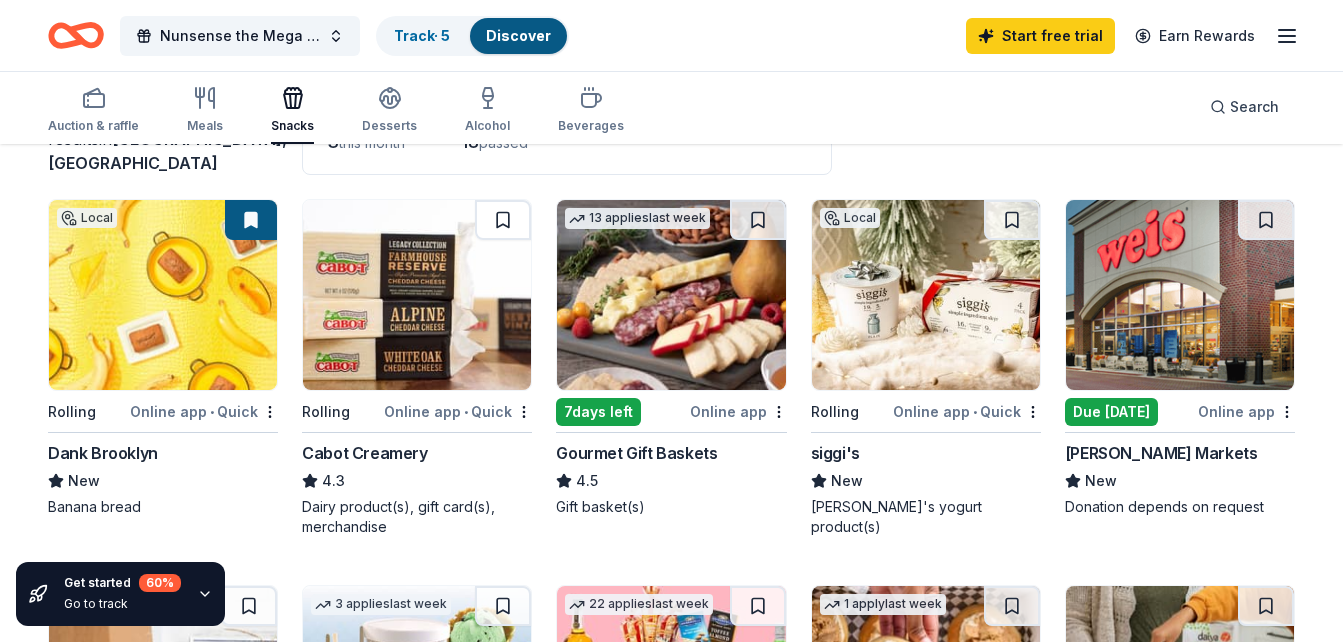 click at bounding box center [926, 295] 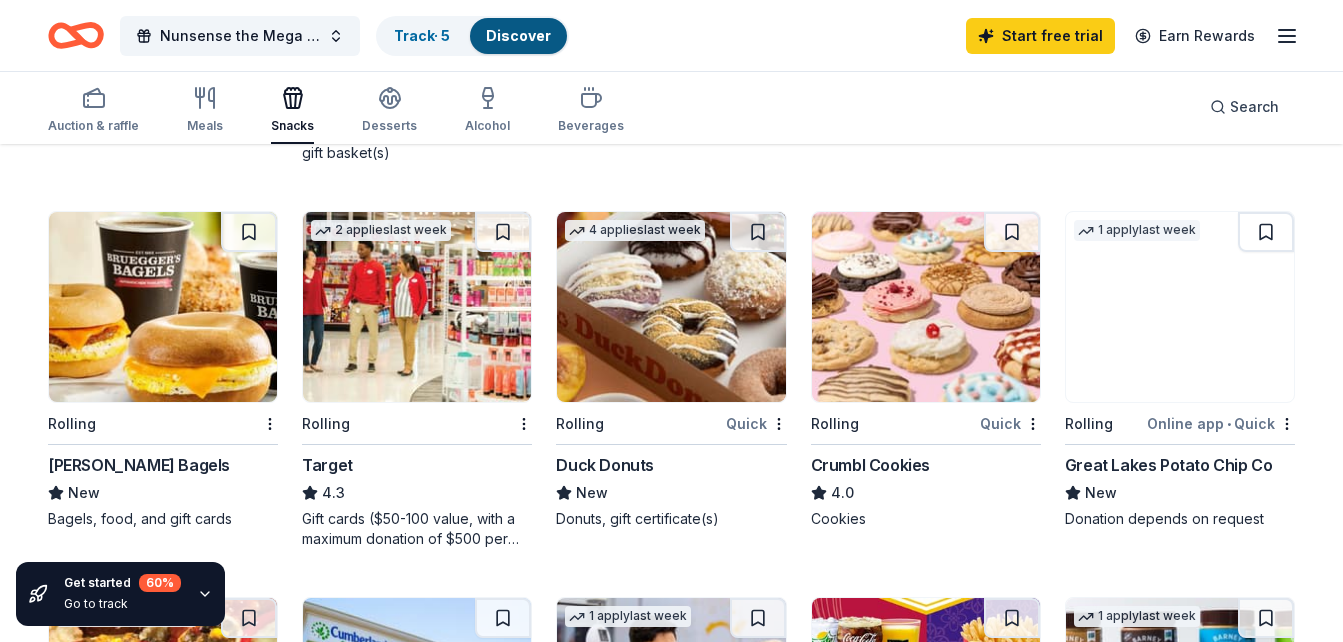 scroll, scrollTop: 925, scrollLeft: 0, axis: vertical 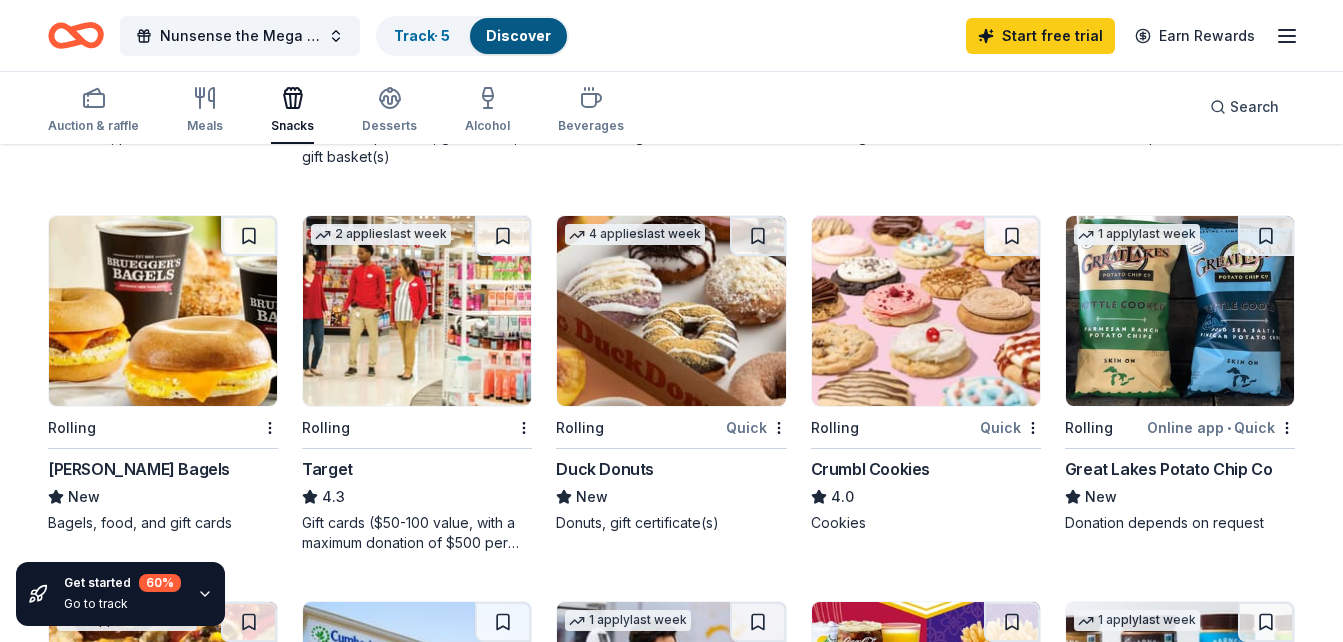 click at bounding box center (417, 311) 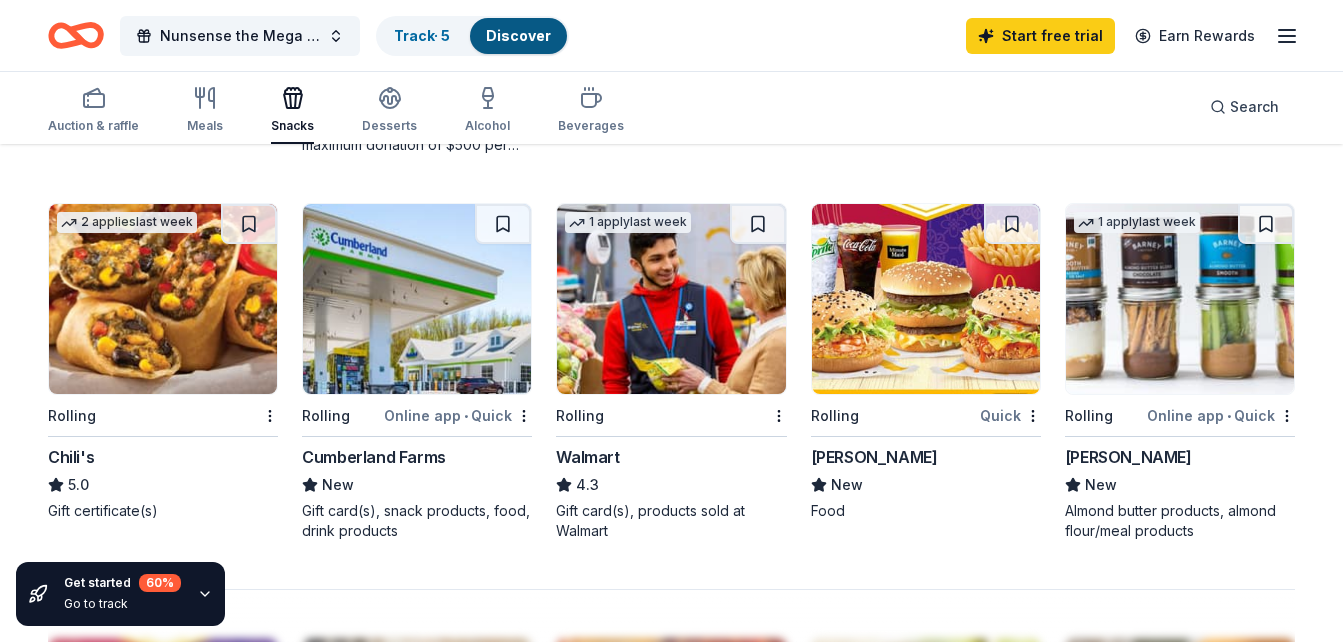 scroll, scrollTop: 1318, scrollLeft: 0, axis: vertical 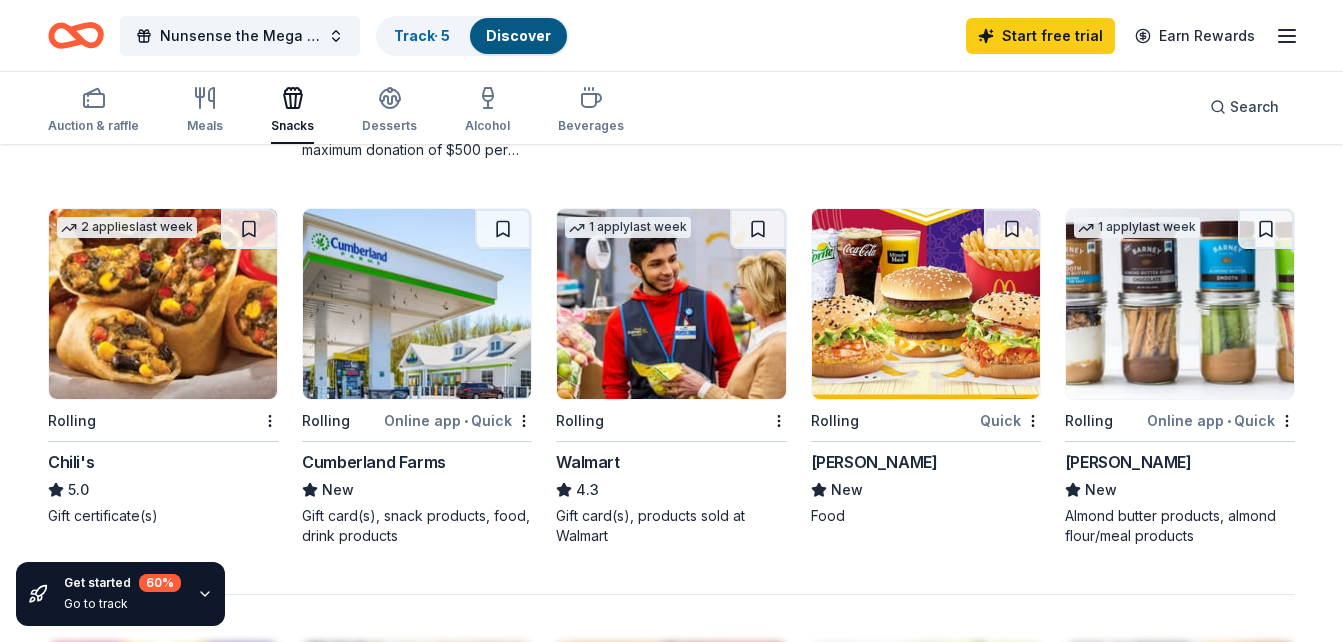 click at bounding box center [671, 304] 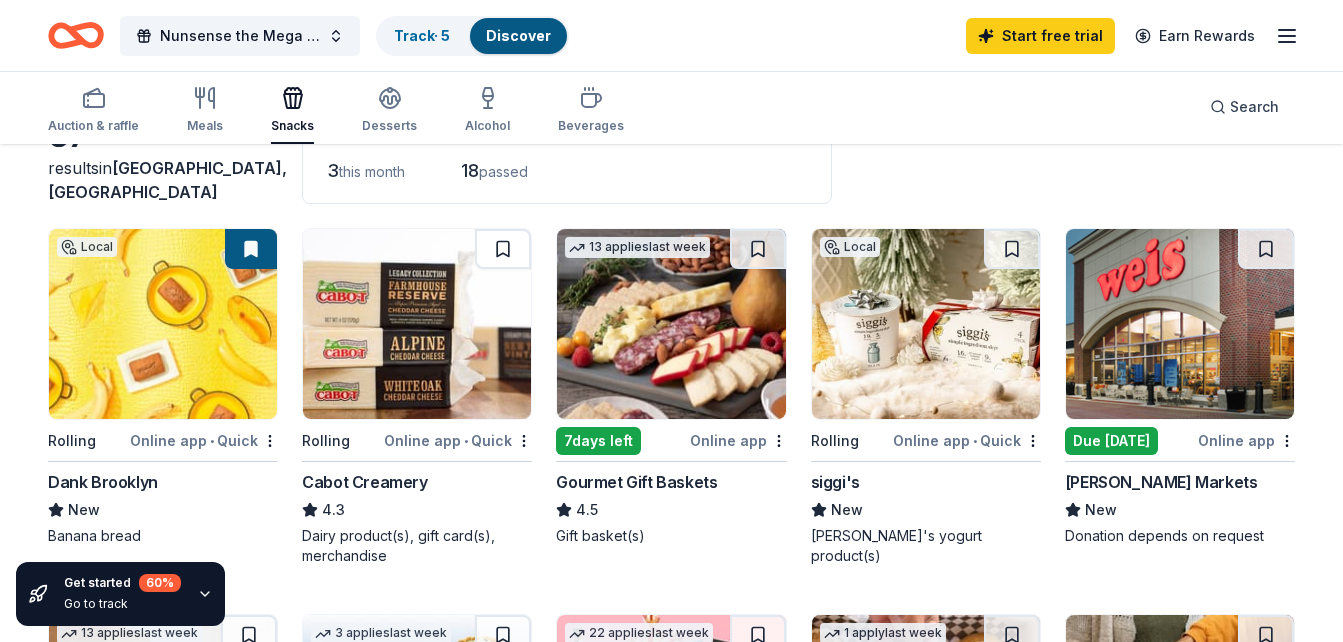 scroll, scrollTop: 126, scrollLeft: 0, axis: vertical 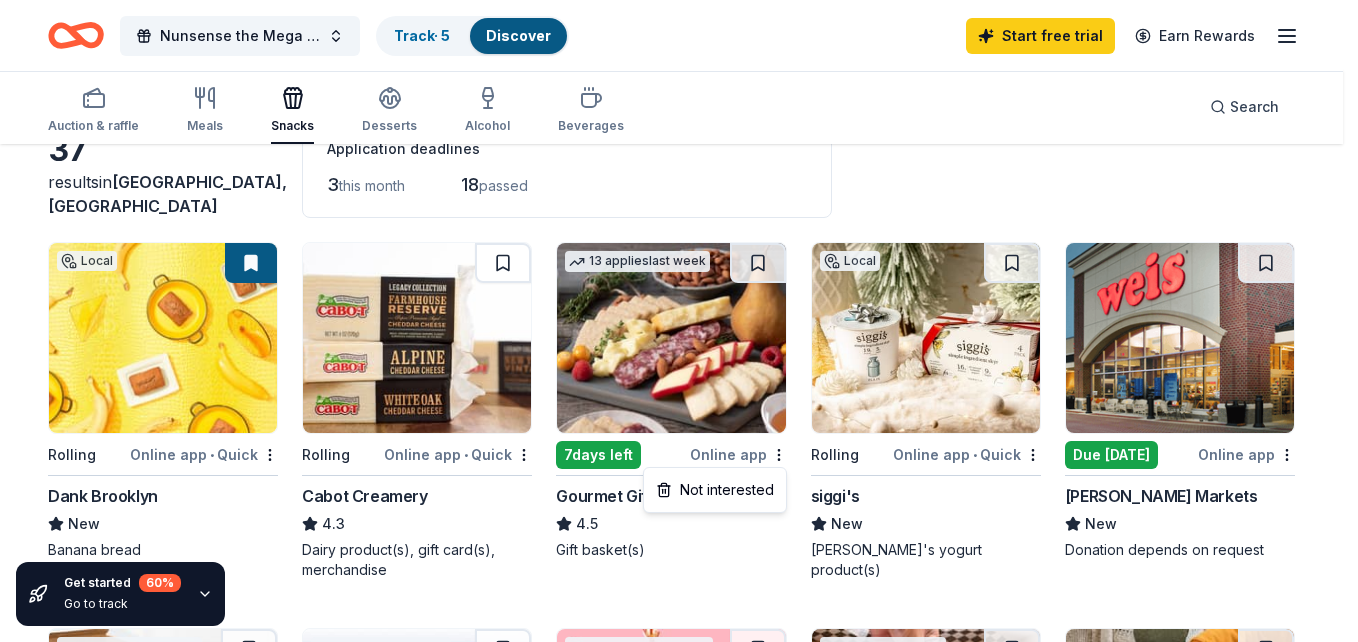 click on "Nunsense the Mega Musical Track  · 5 Discover Start free  trial Earn Rewards Auction & raffle Meals Snacks Desserts Alcohol Beverages Search Filter 2 Application methods Causes Eligibility Just added Sort Get started 60 % Go to track 37 results  in  Norwich, NY Application deadlines 3  this month 18  passed Local Rolling Online app • Quick Dank Brooklyn New Banana bread Rolling Online app • Quick Cabot Creamery 4.3 Dairy product(s), gift card(s), merchandise 13   applies  last week 7  days left Online app Gourmet Gift Baskets 4.5 Gift basket(s) Local Rolling Online app • Quick siggi's New Siggi's yogurt product(s) Due today Online app Weis Markets New Donation depends on request 13   applies  last week Rolling Online app Termini Brothers Bakery New Gift cards, product donations 3   applies  last week Rolling Online app • Quick Kilwins New Chocolate products, gift card(s), gift basket(s) 22   applies  last week Due today Online app • Quick The BroBasket 3.4 Discounted gift basket(s) 1   apply • 2" at bounding box center (679, 195) 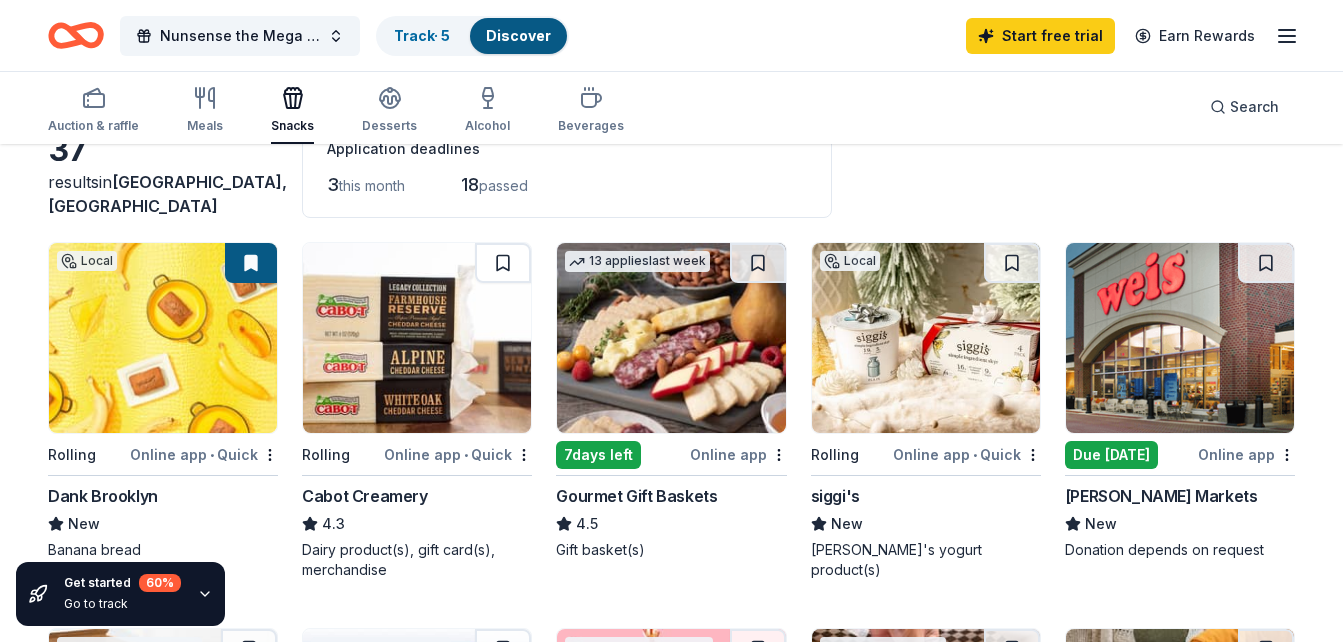 scroll, scrollTop: 0, scrollLeft: 0, axis: both 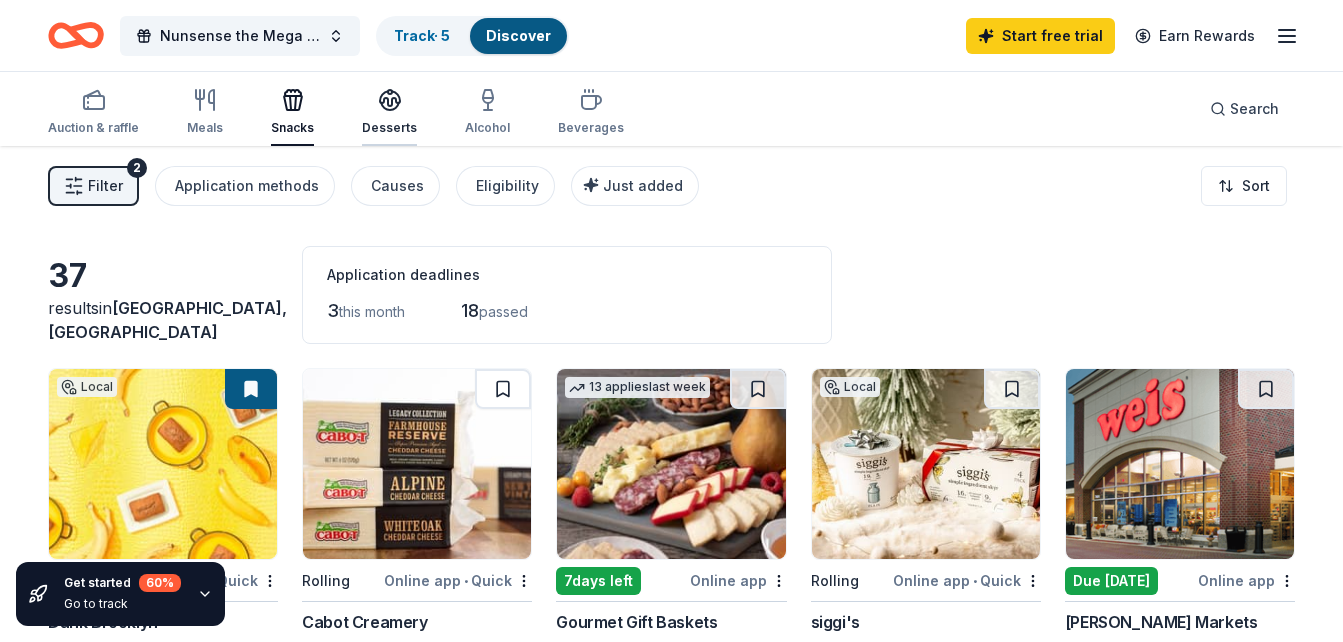 click on "Desserts" at bounding box center (389, 112) 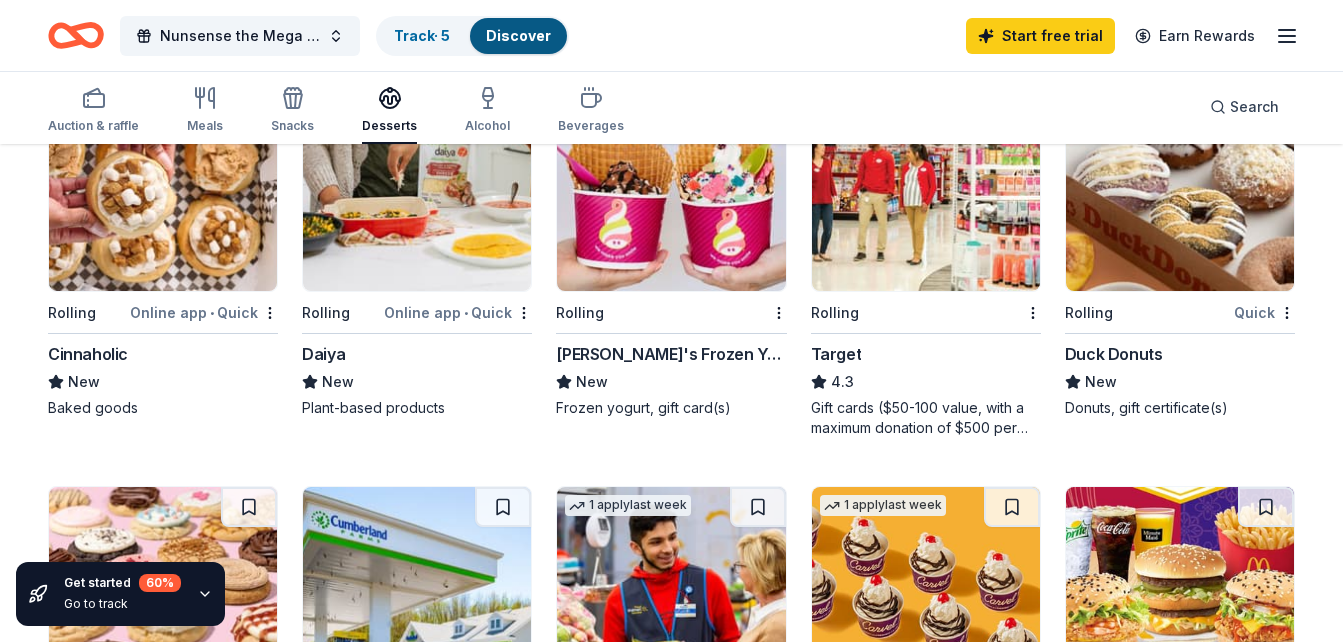 scroll, scrollTop: 679, scrollLeft: 0, axis: vertical 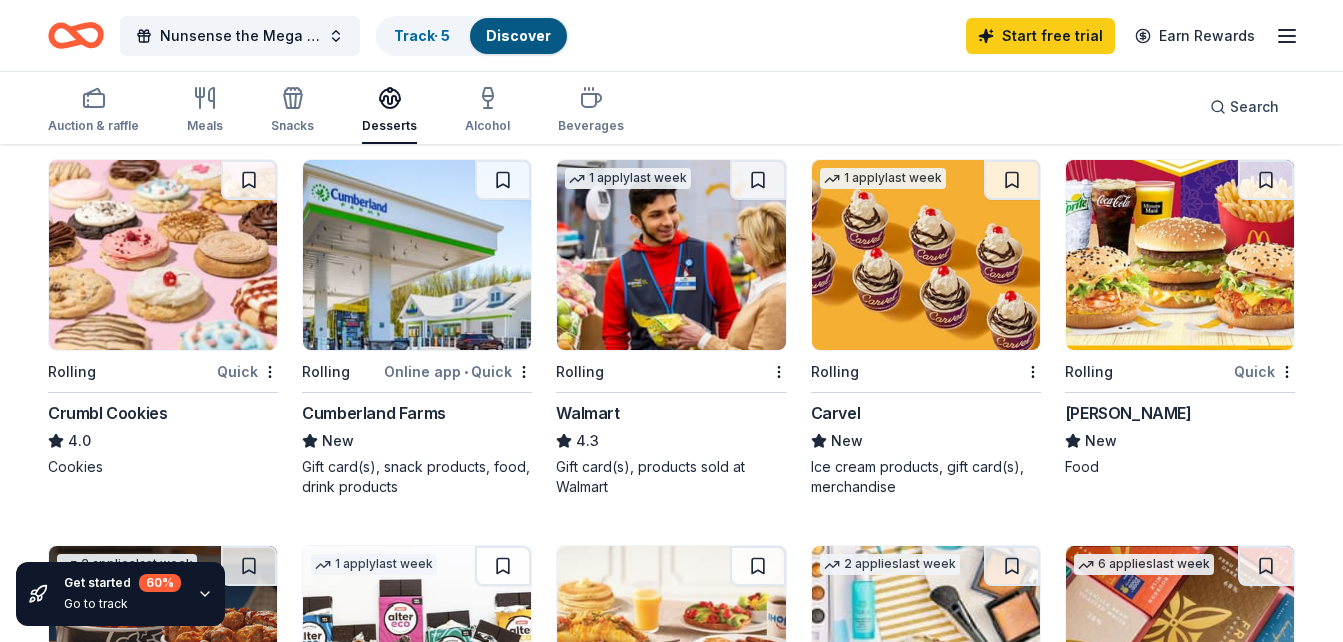 type 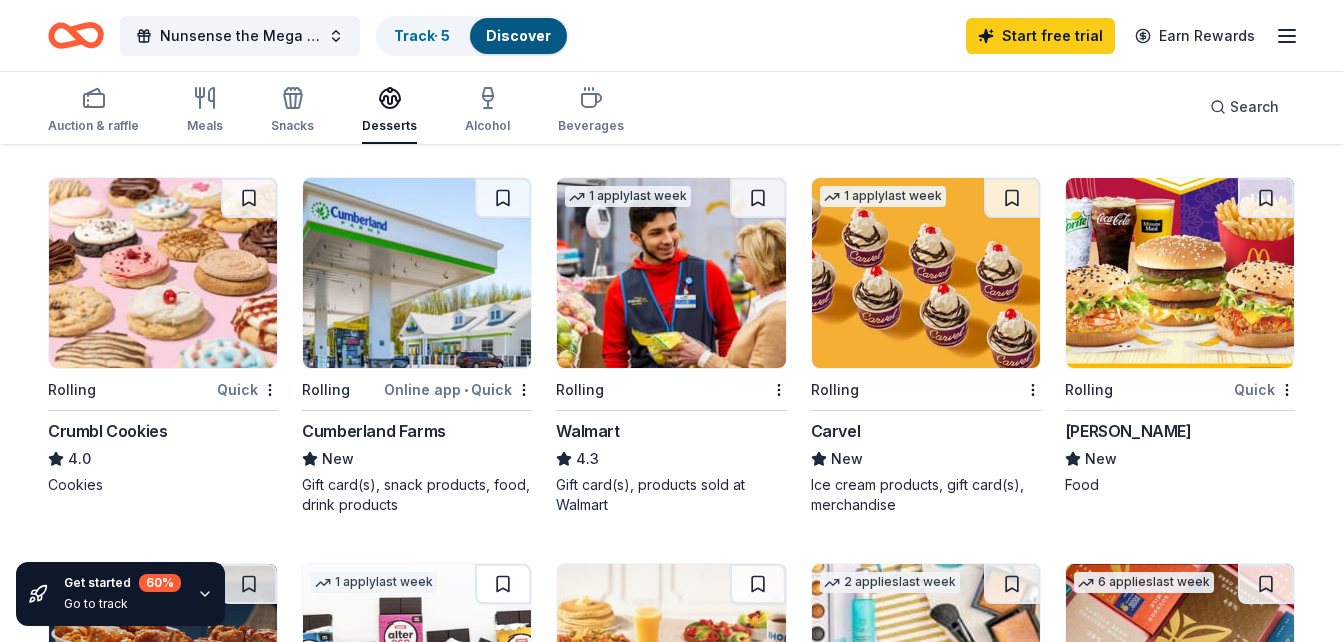 scroll, scrollTop: 955, scrollLeft: 0, axis: vertical 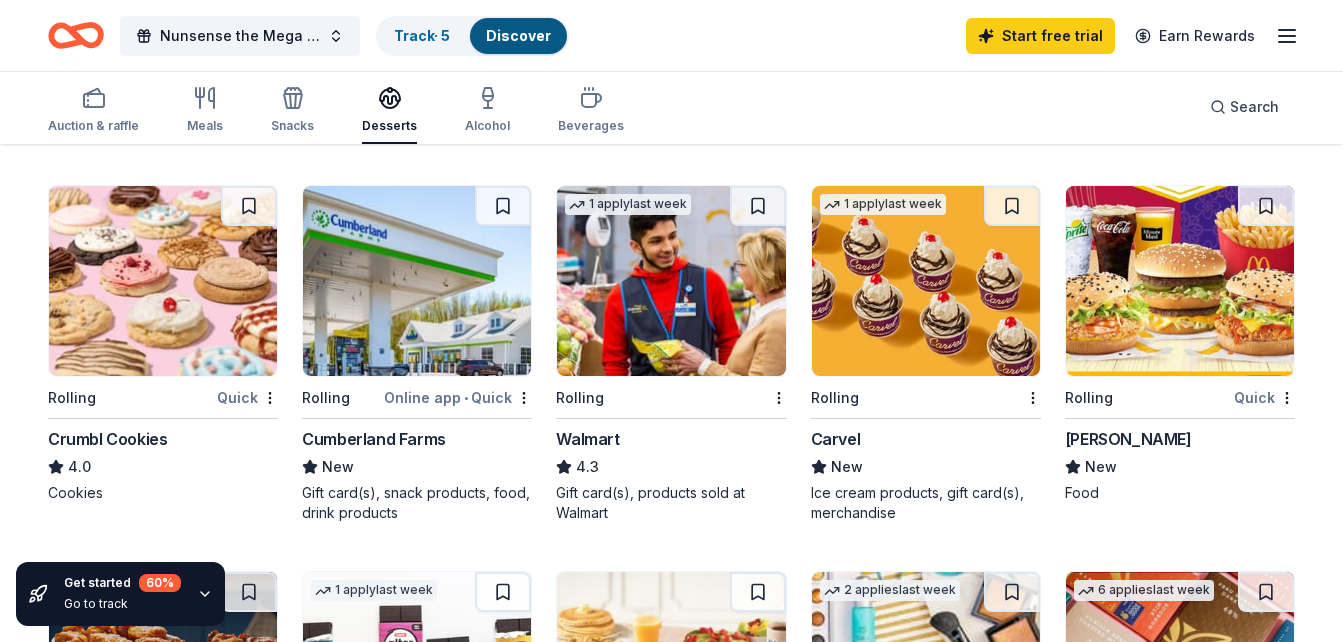 click at bounding box center [1180, 281] 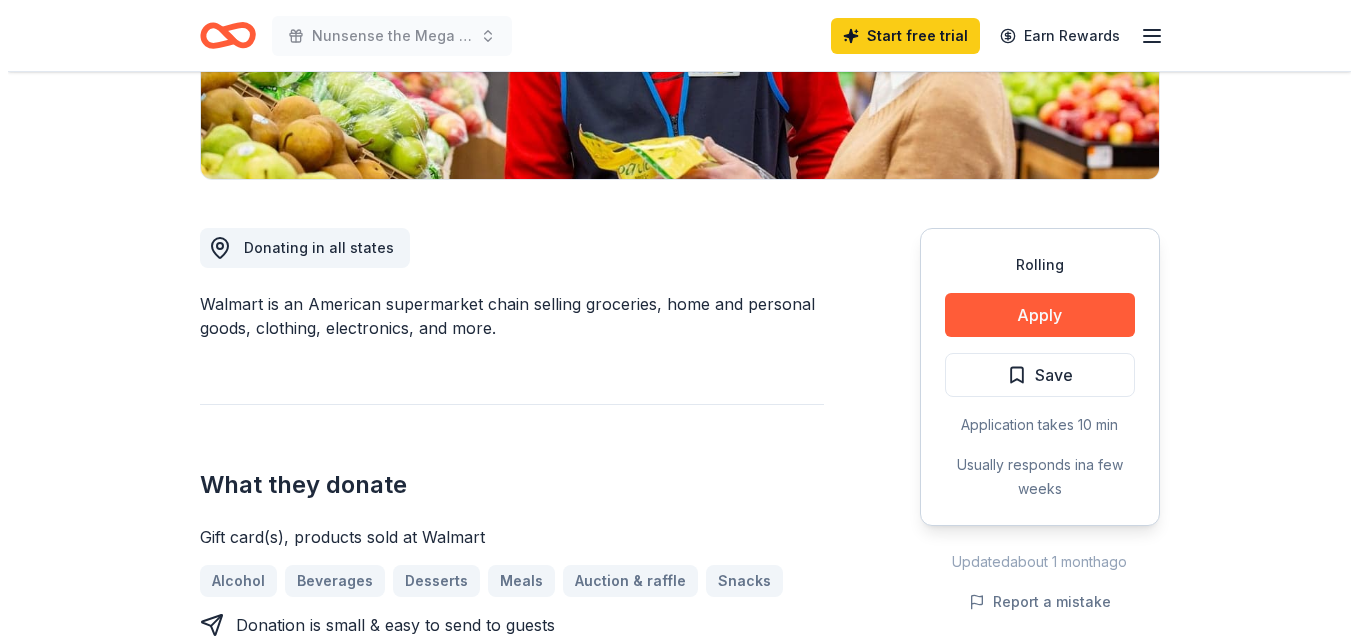 scroll, scrollTop: 434, scrollLeft: 0, axis: vertical 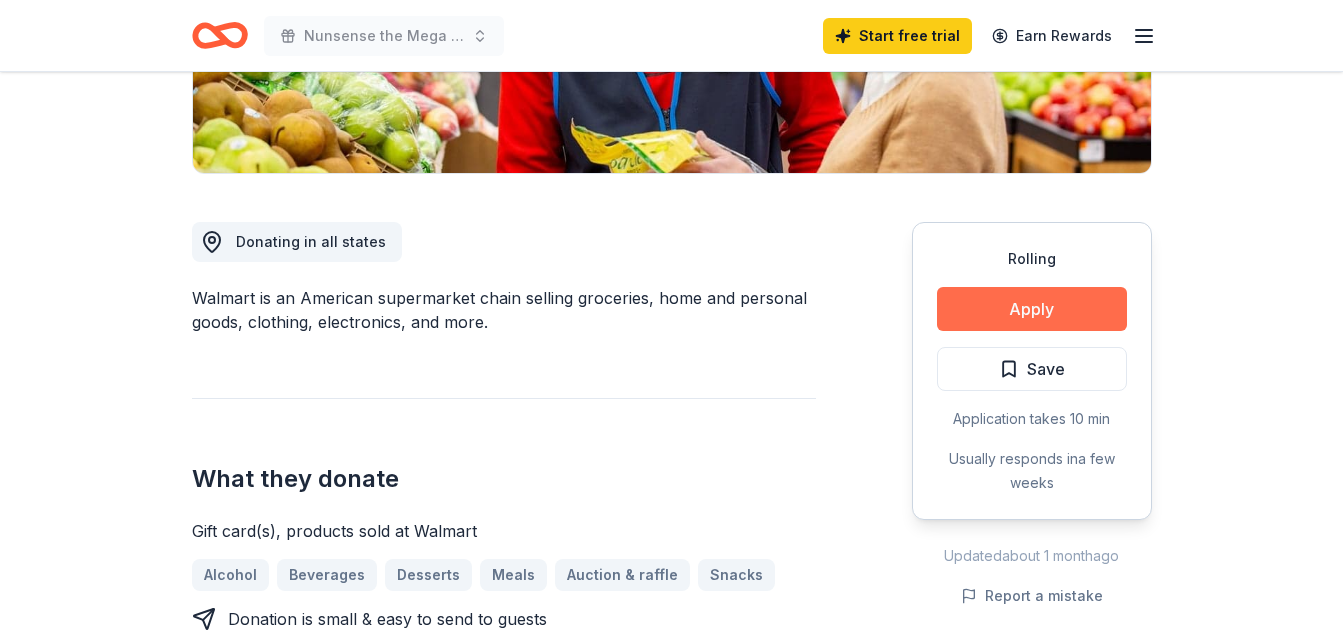click on "Apply" at bounding box center [1032, 309] 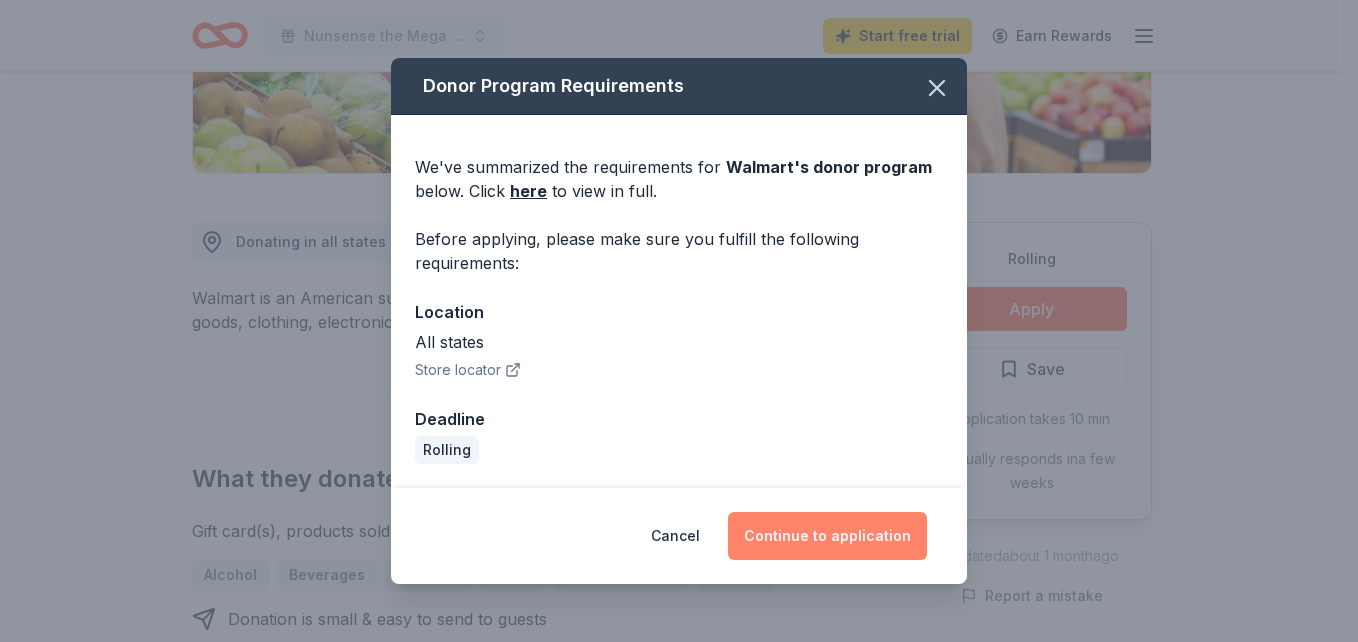 click on "Continue to application" at bounding box center [827, 536] 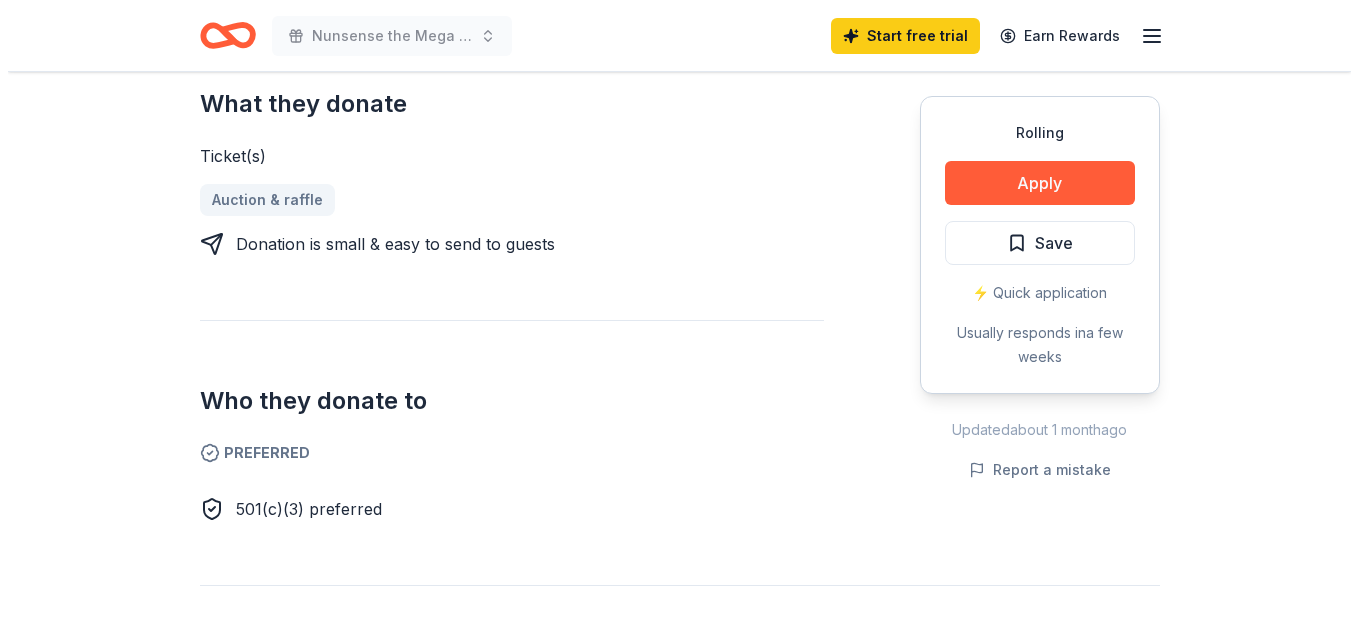 scroll, scrollTop: 818, scrollLeft: 0, axis: vertical 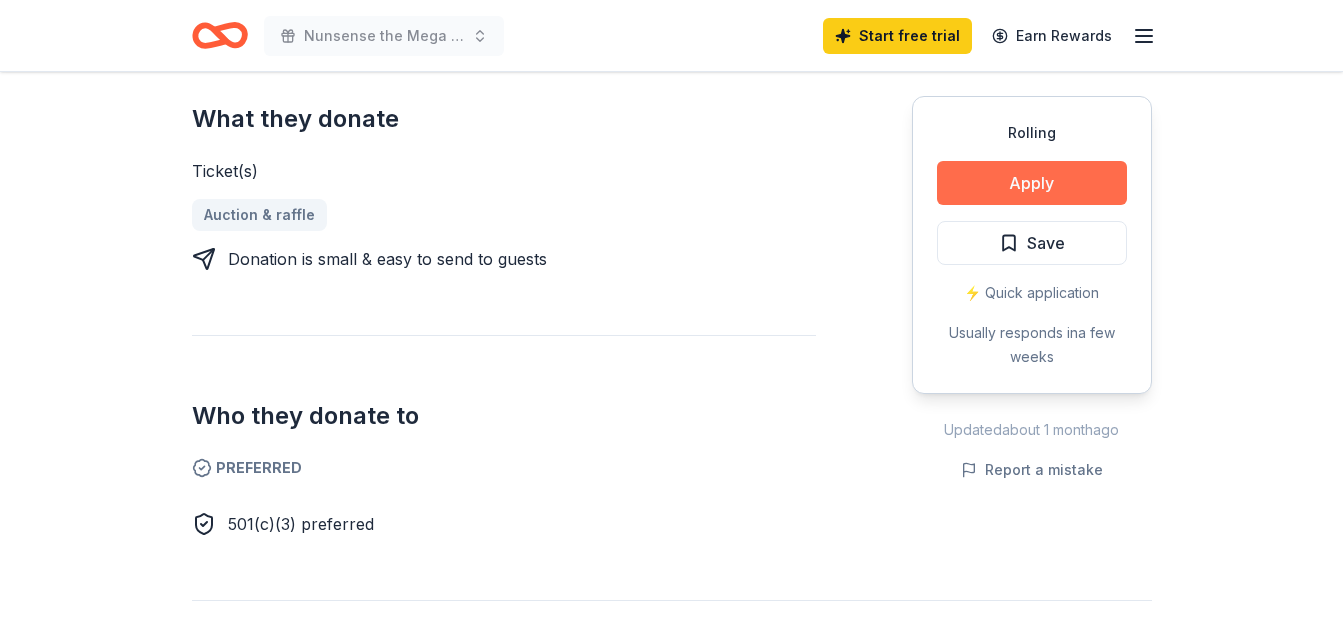 click on "Apply" at bounding box center (1032, 183) 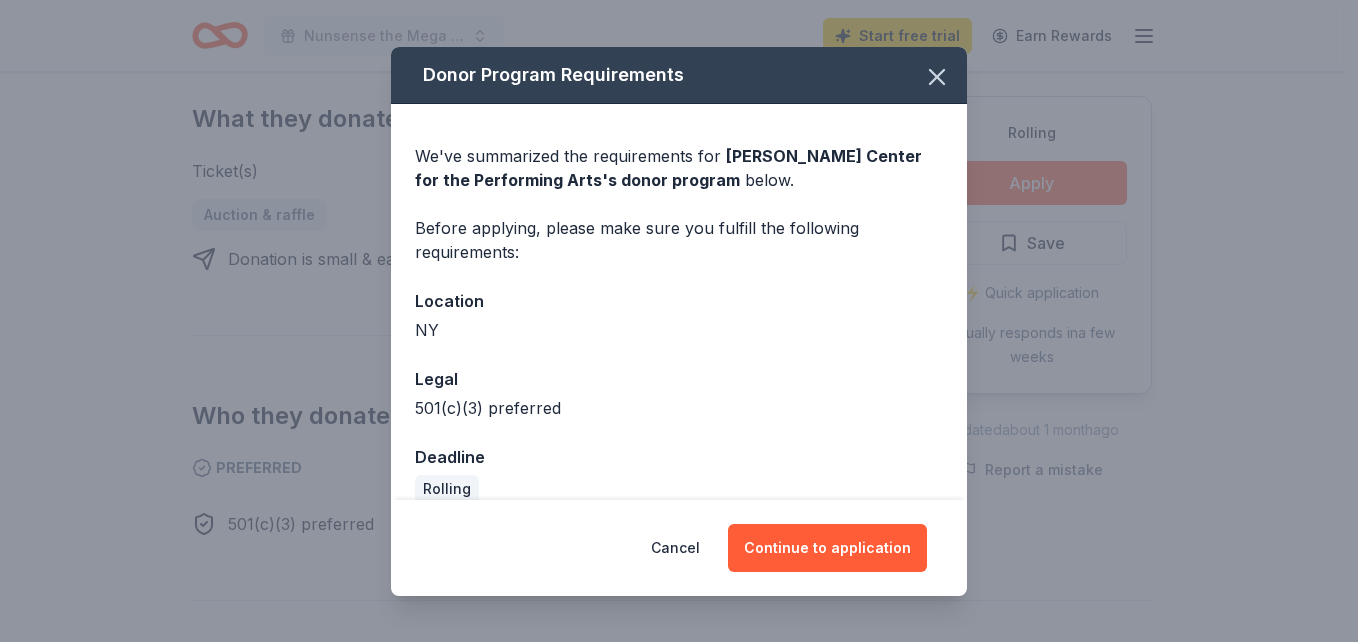 scroll, scrollTop: 27, scrollLeft: 0, axis: vertical 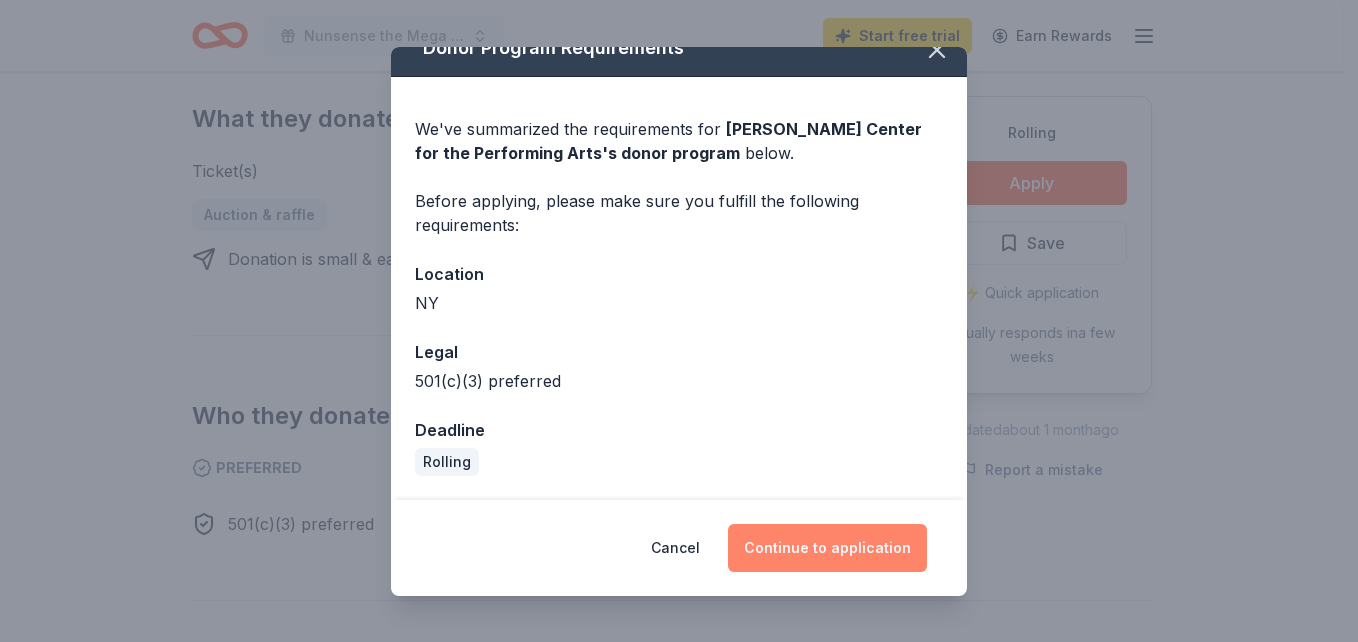 click on "Continue to application" at bounding box center (827, 548) 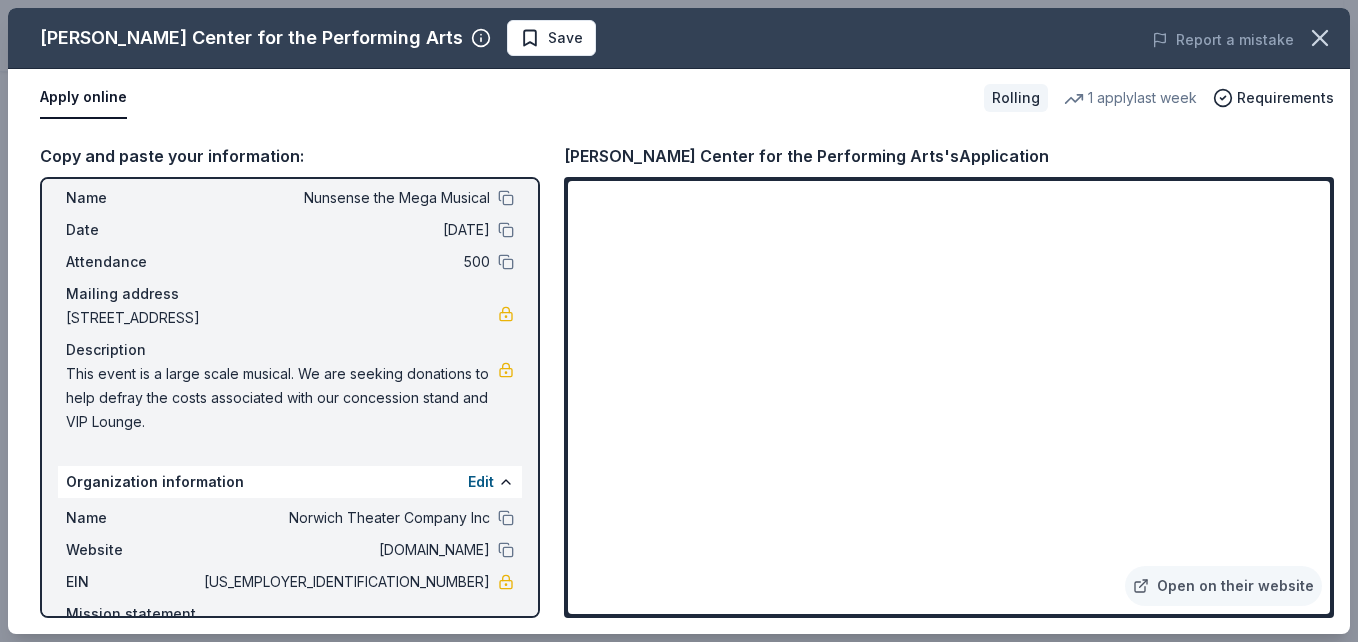 scroll, scrollTop: 0, scrollLeft: 0, axis: both 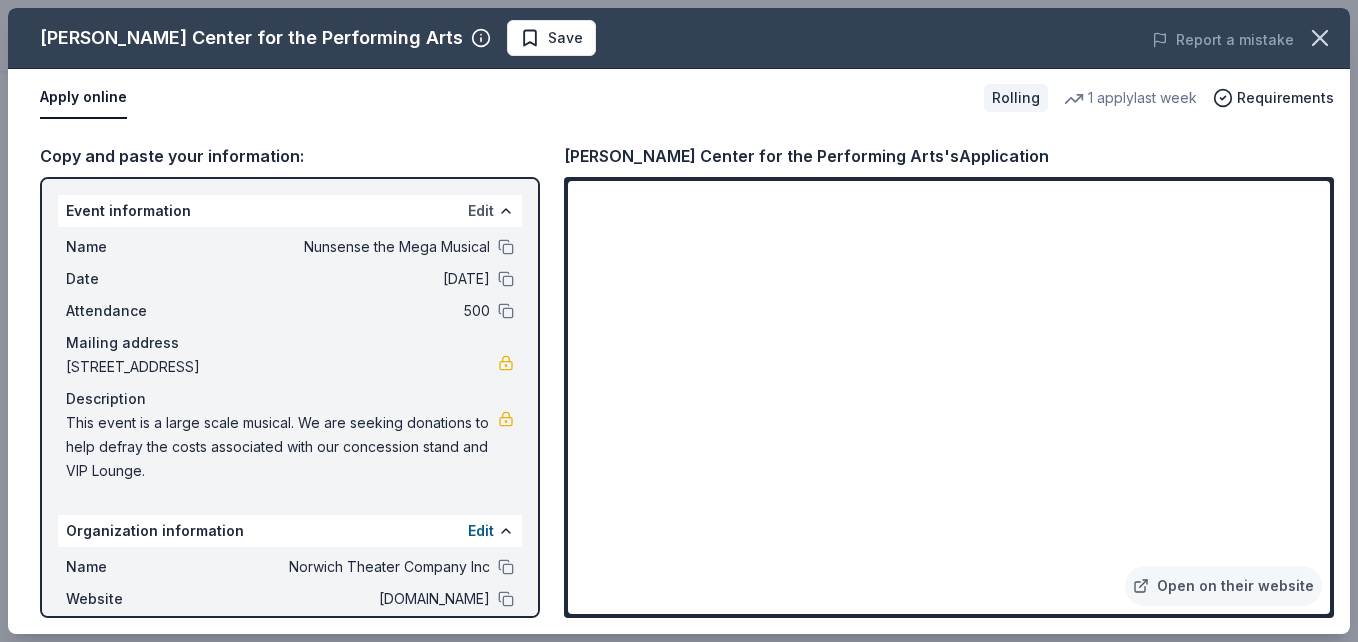 click on "Edit" at bounding box center (481, 211) 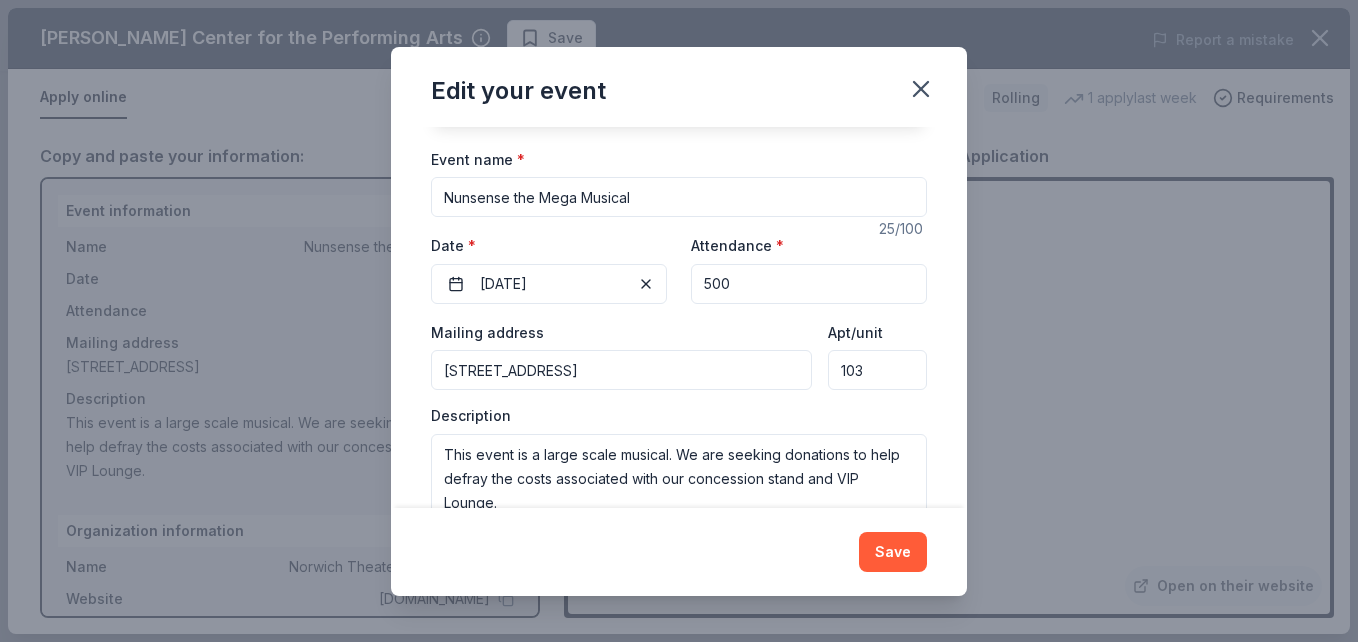 scroll, scrollTop: 188, scrollLeft: 0, axis: vertical 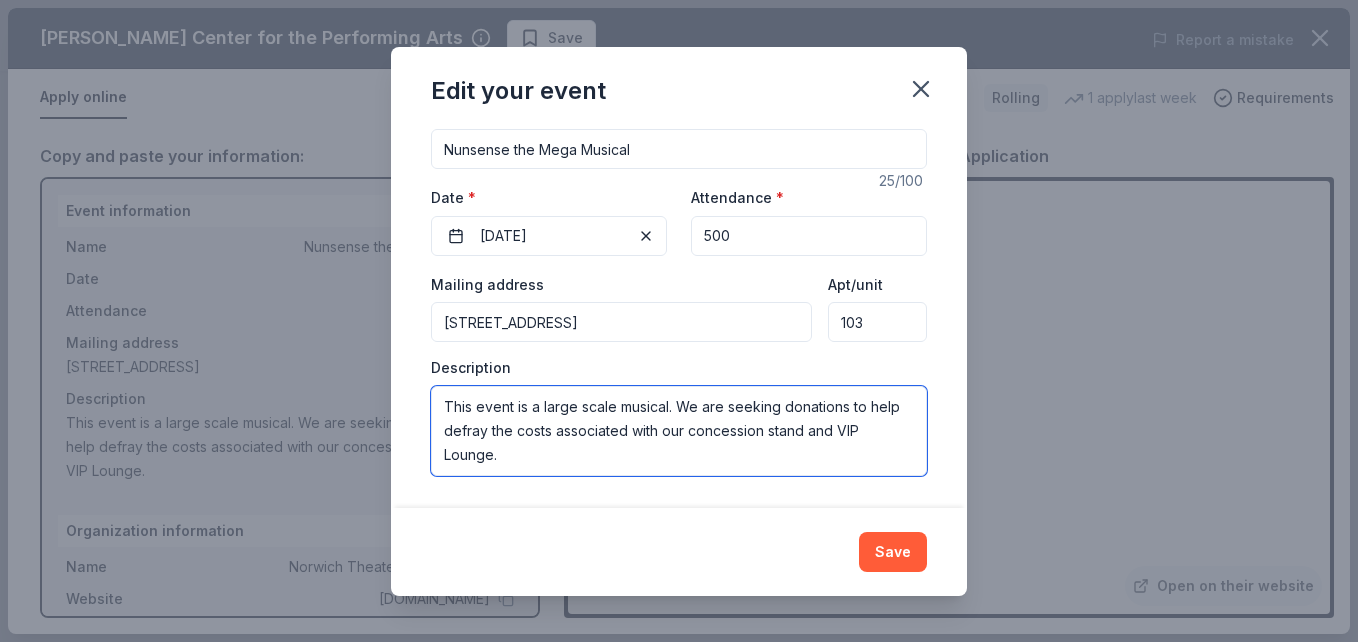 click on "This event is a large scale musical. We are seeking donations to help defray the costs associated with our concession stand and VIP Lounge." at bounding box center (679, 431) 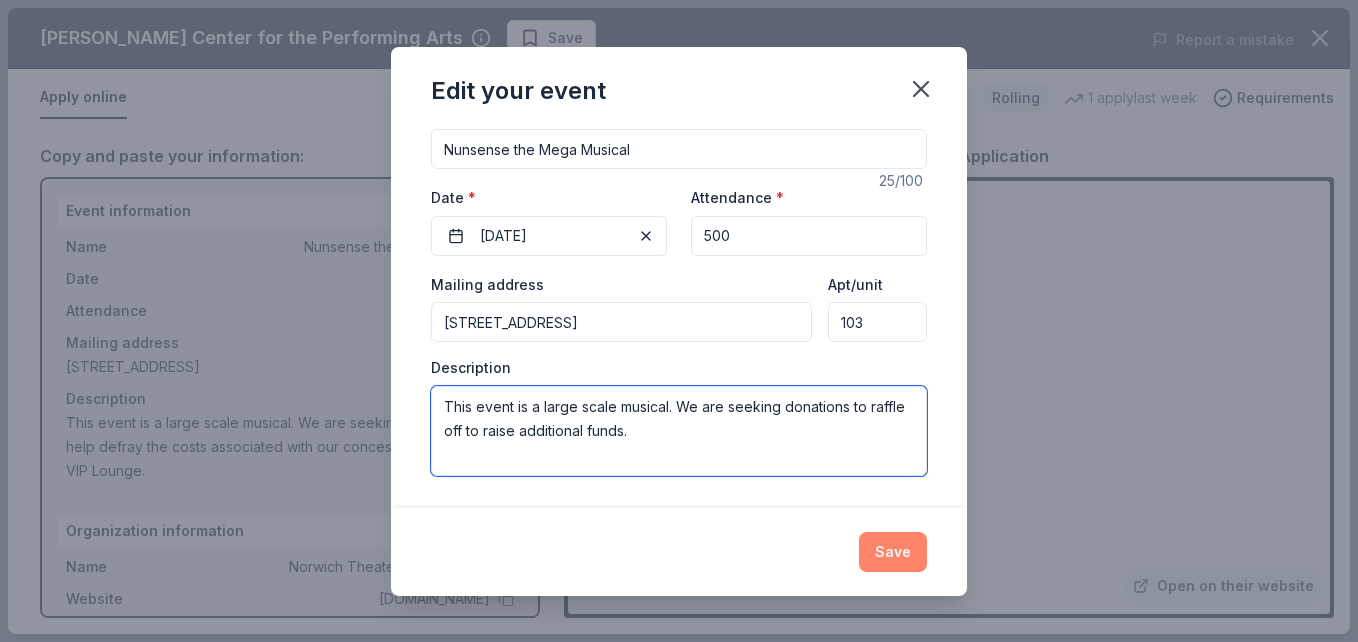 type on "This event is a large scale musical. We are seeking donations to raffle off to raise additional funds." 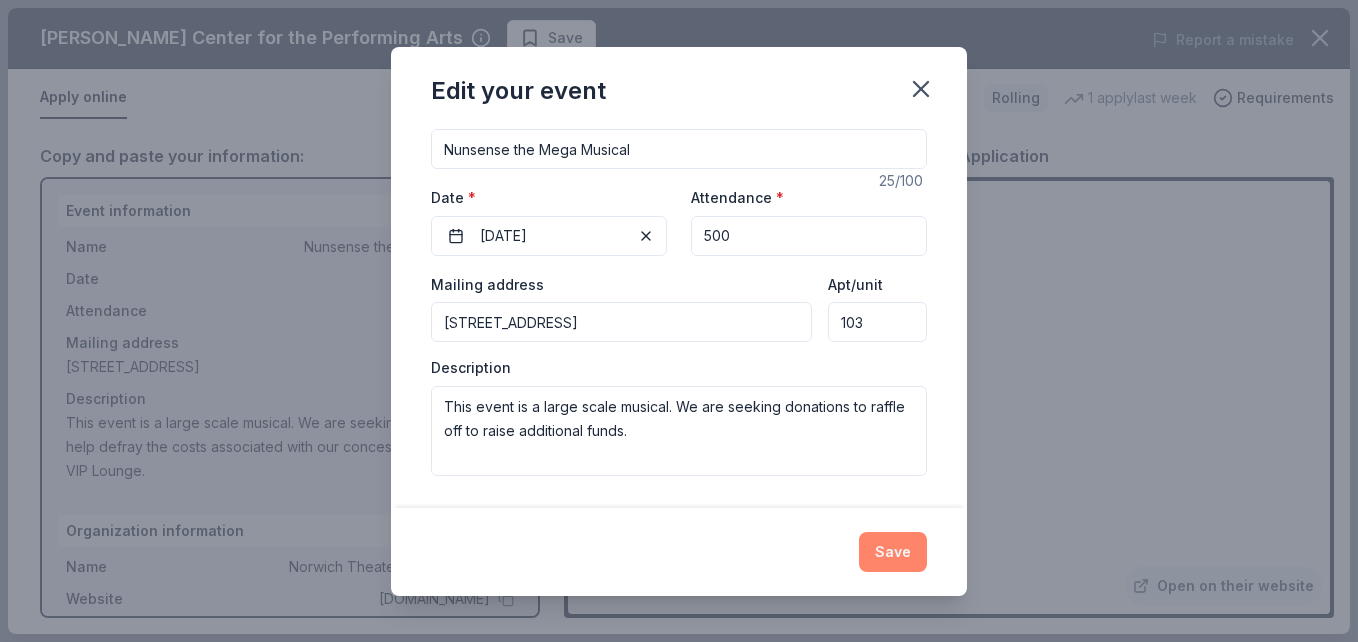 click on "Save" at bounding box center [893, 552] 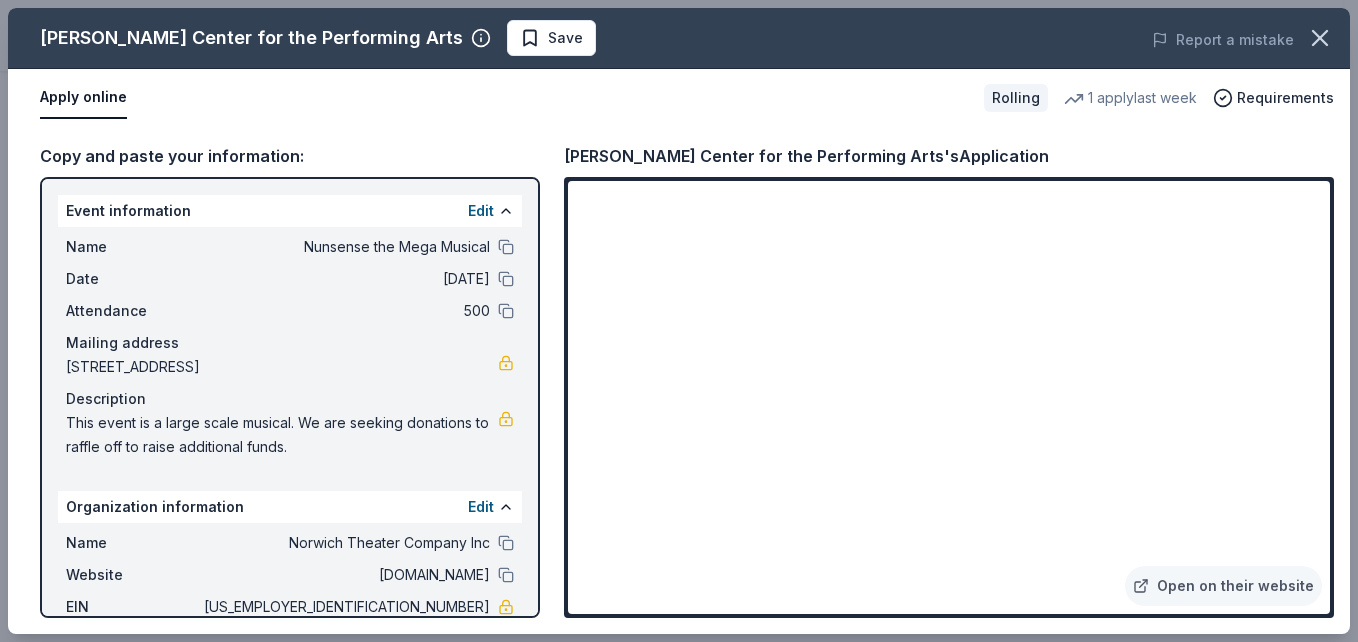 scroll, scrollTop: 131, scrollLeft: 0, axis: vertical 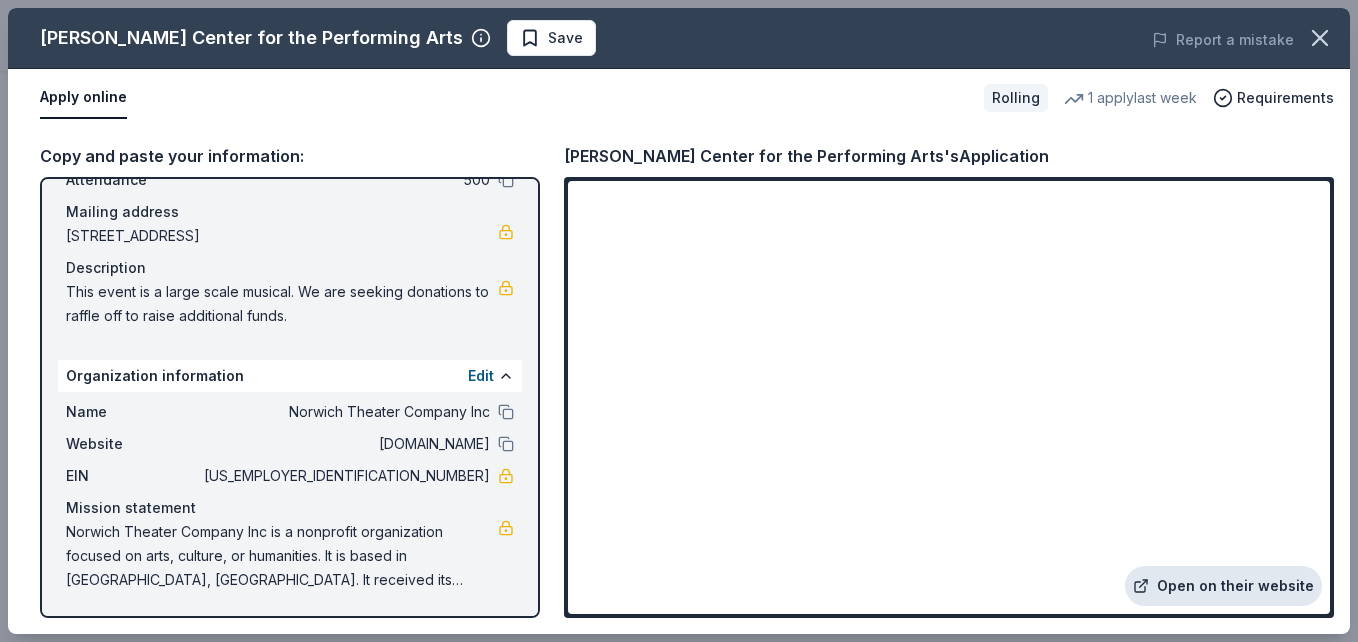 click 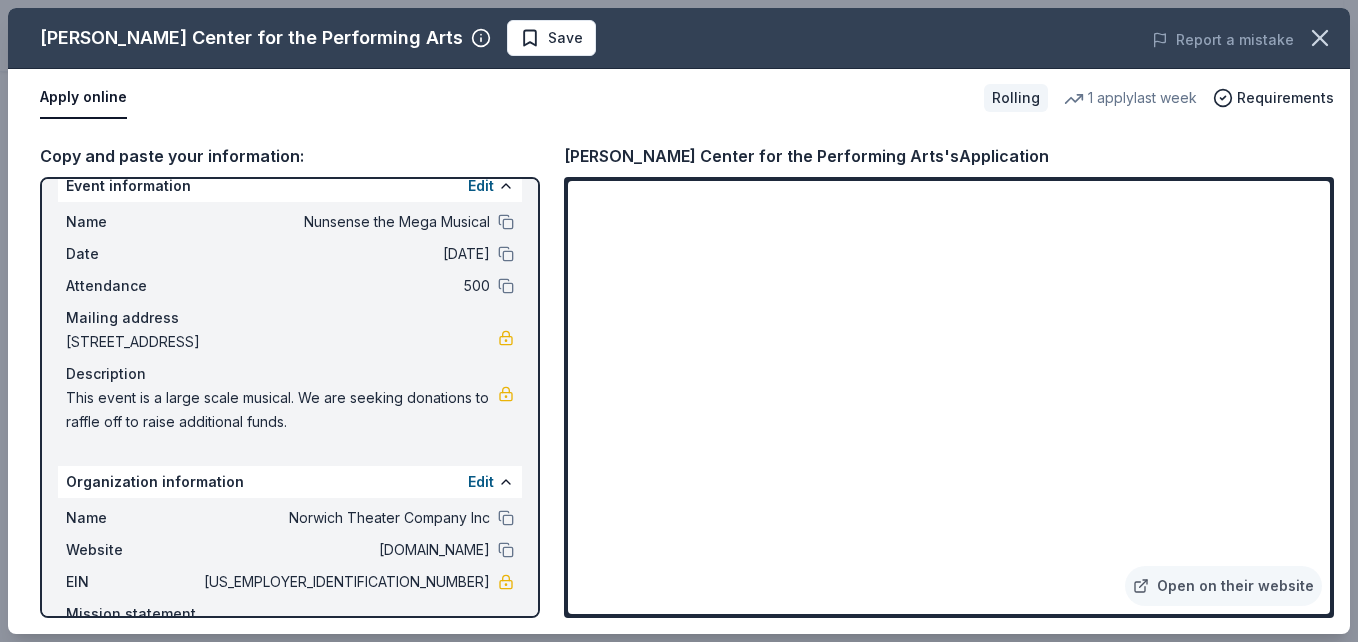 scroll, scrollTop: 0, scrollLeft: 0, axis: both 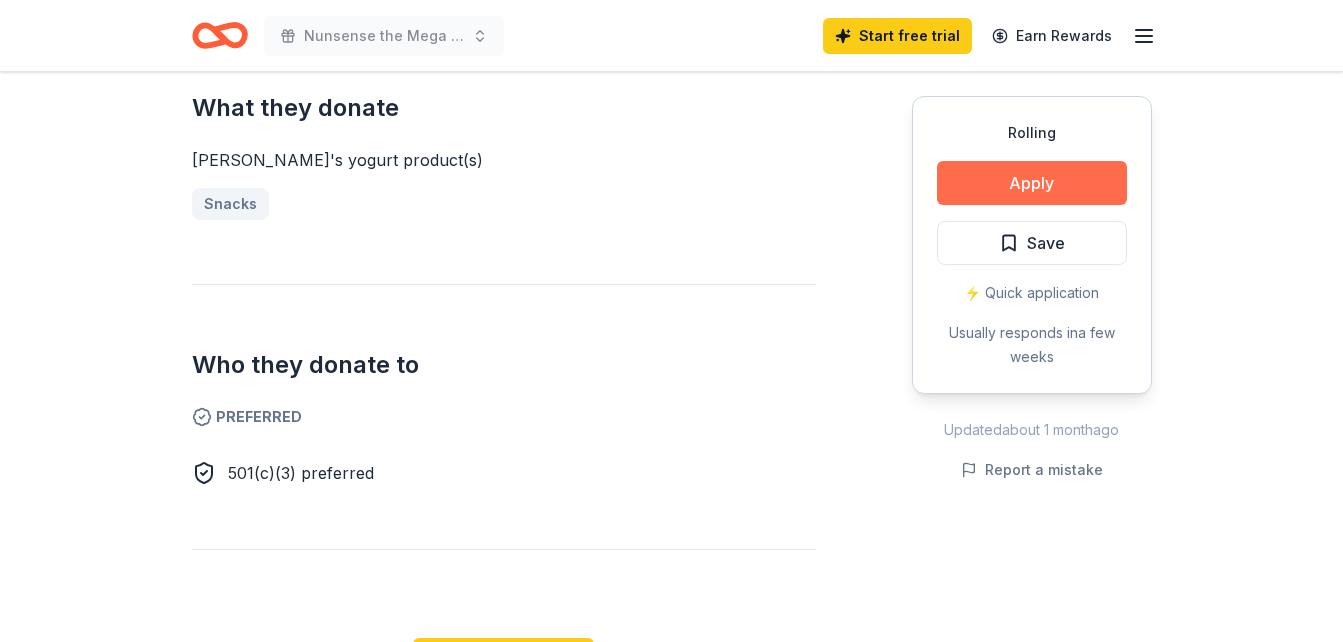 click on "Apply" at bounding box center (1032, 183) 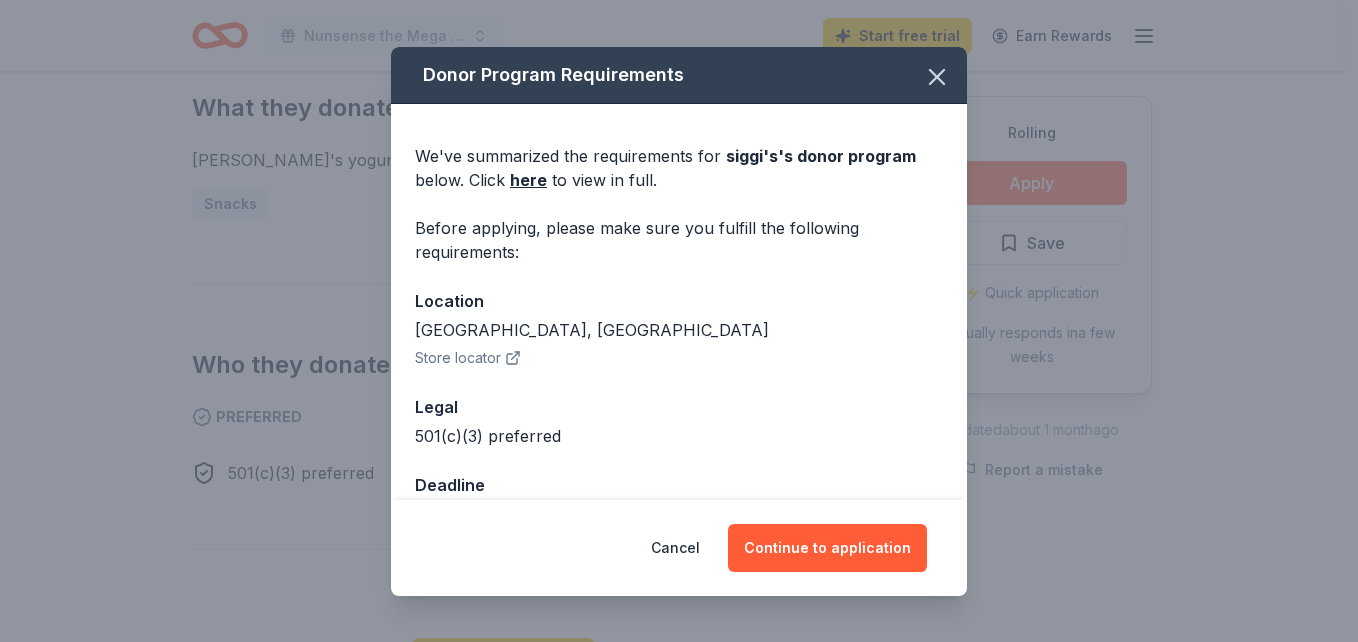 scroll, scrollTop: 55, scrollLeft: 0, axis: vertical 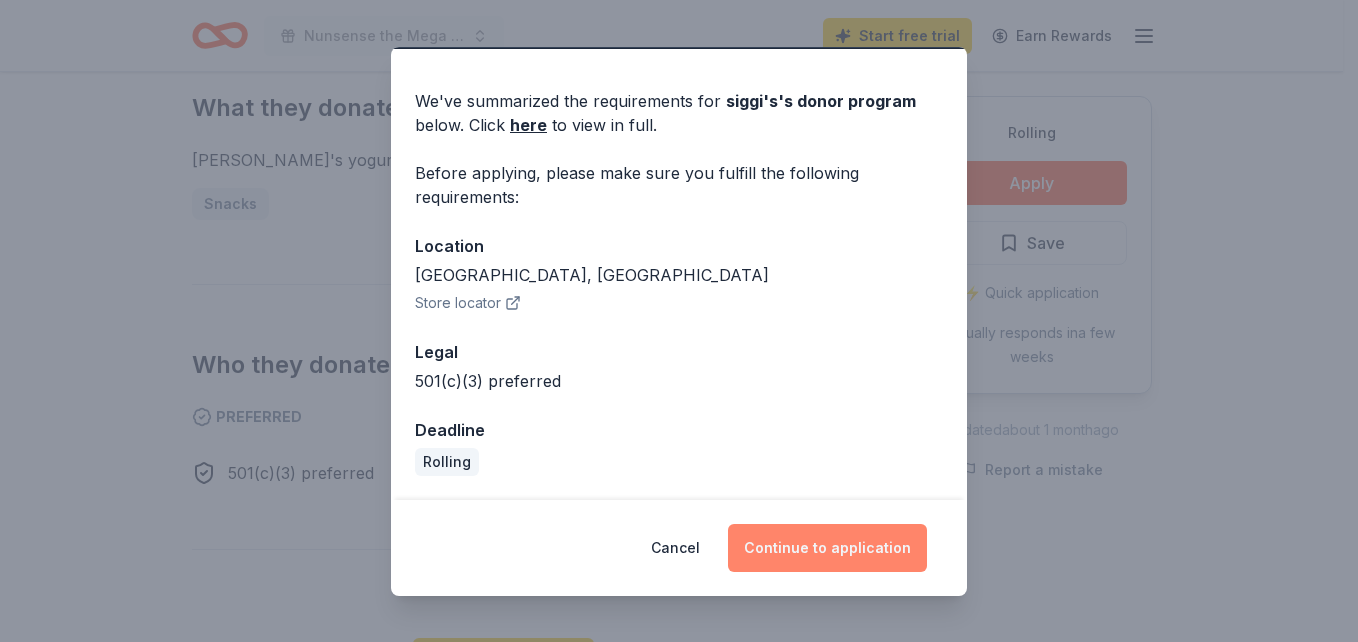 click on "Continue to application" at bounding box center (827, 548) 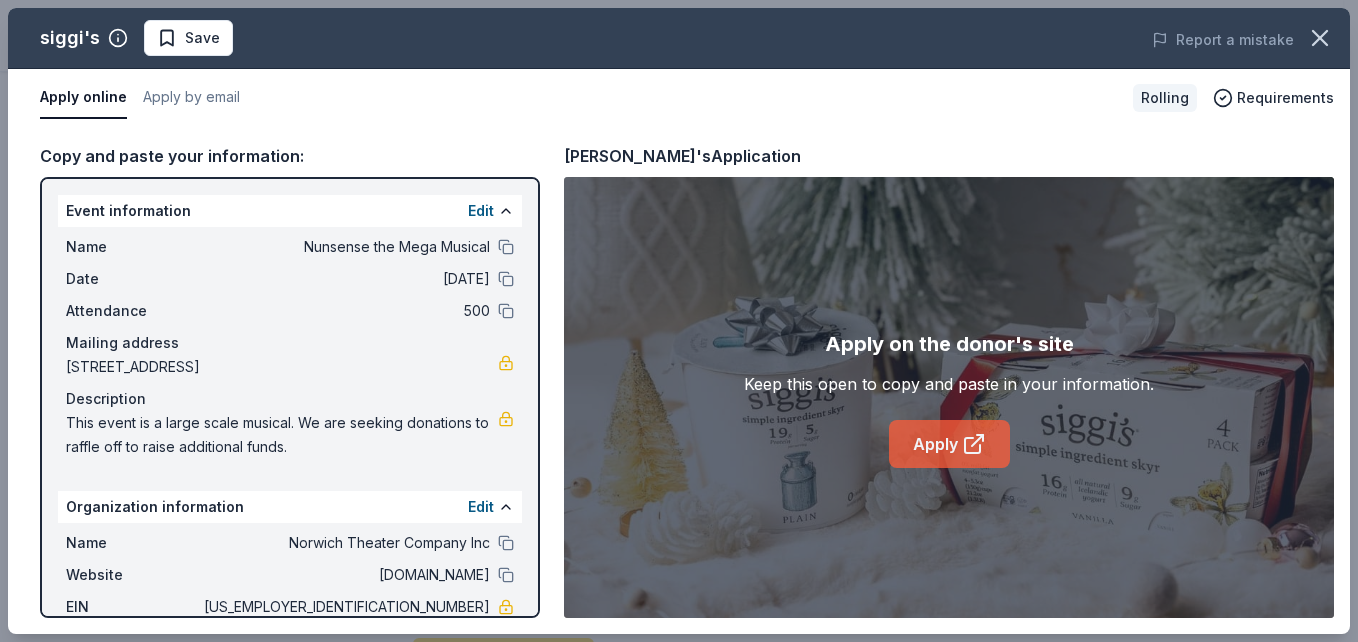 click on "Apply" at bounding box center [949, 444] 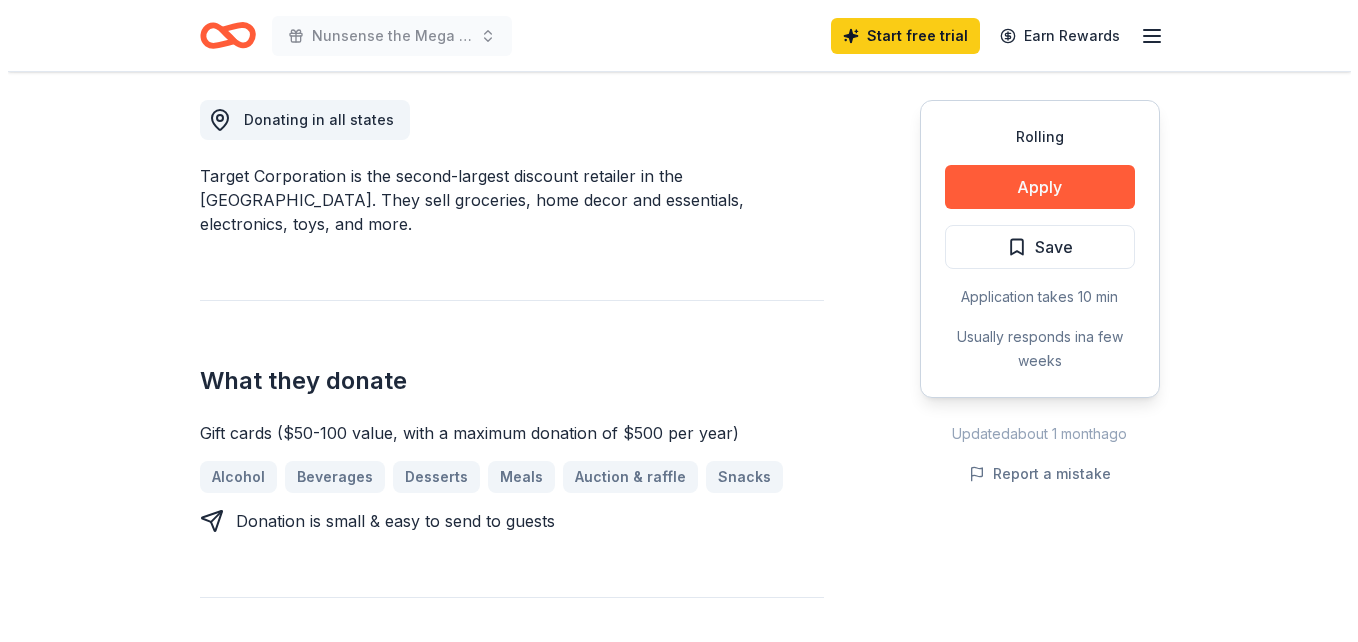 scroll, scrollTop: 561, scrollLeft: 0, axis: vertical 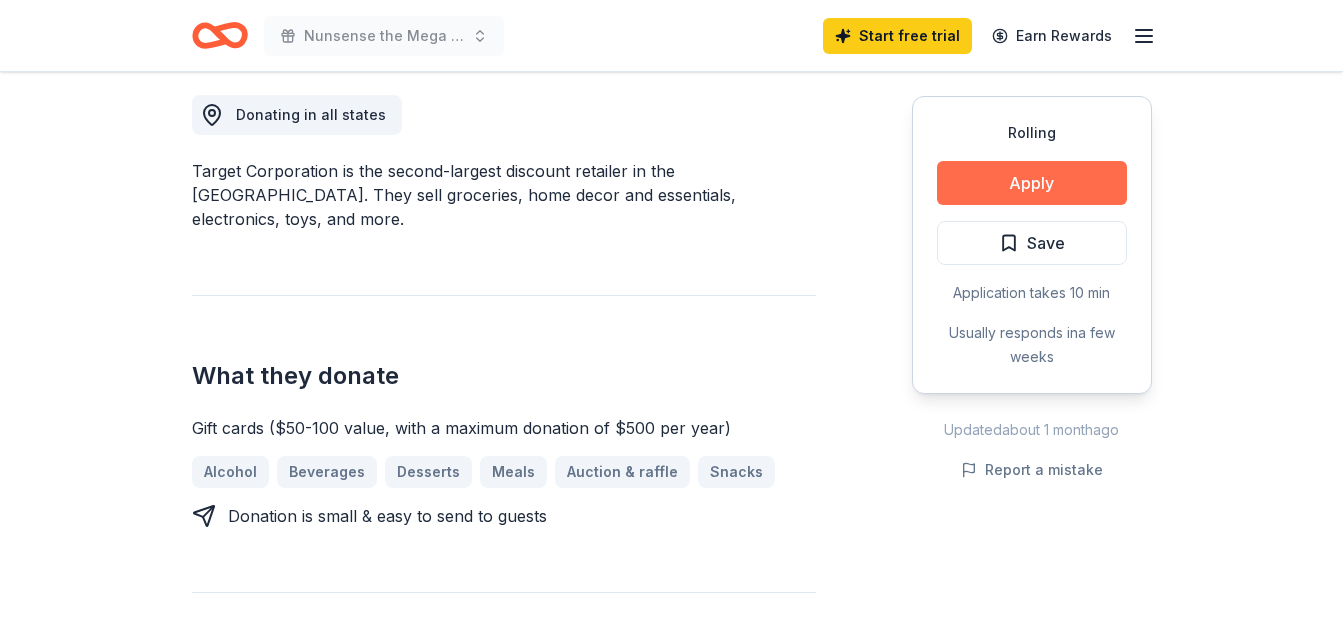 click on "Apply" at bounding box center (1032, 183) 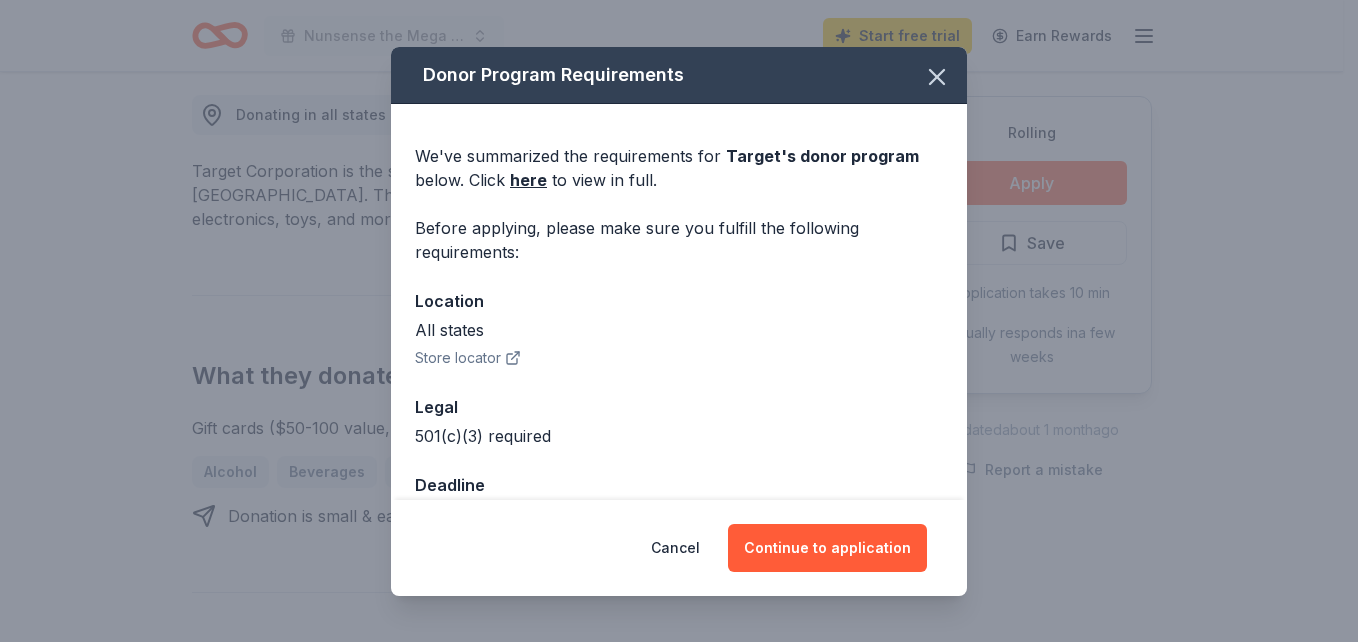 scroll, scrollTop: 55, scrollLeft: 0, axis: vertical 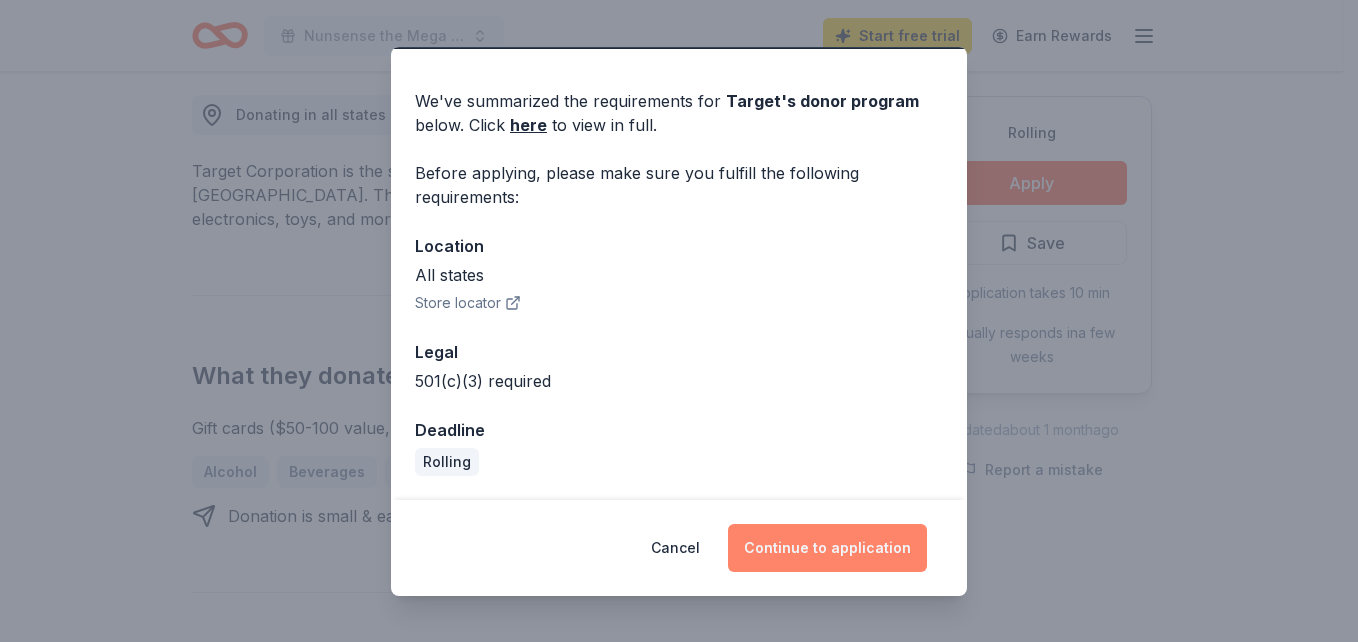 click on "Continue to application" at bounding box center [827, 548] 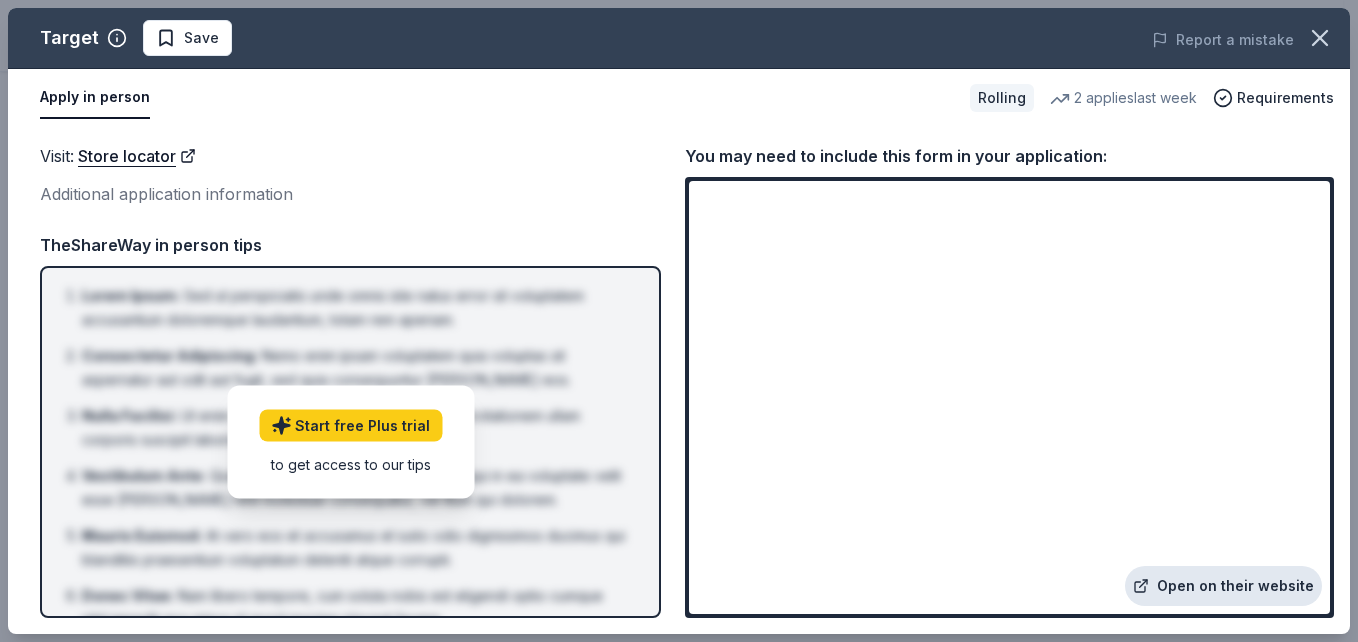 click on "Open on their website" at bounding box center (1223, 586) 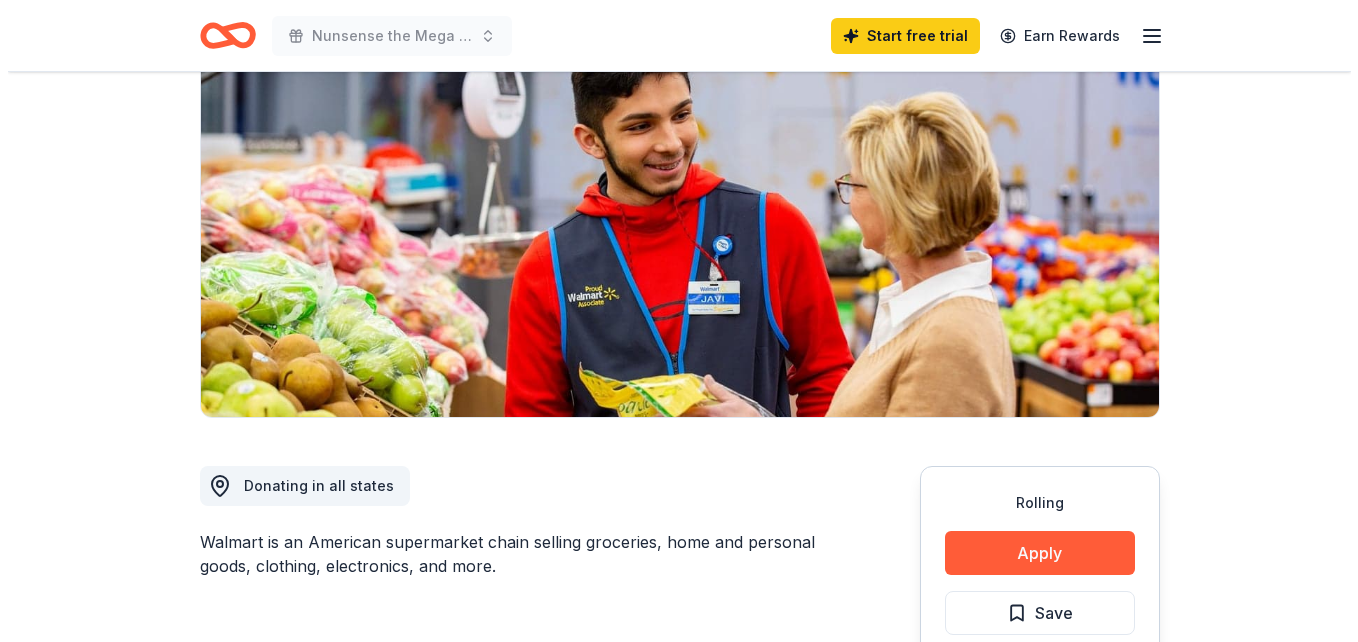 scroll, scrollTop: 198, scrollLeft: 0, axis: vertical 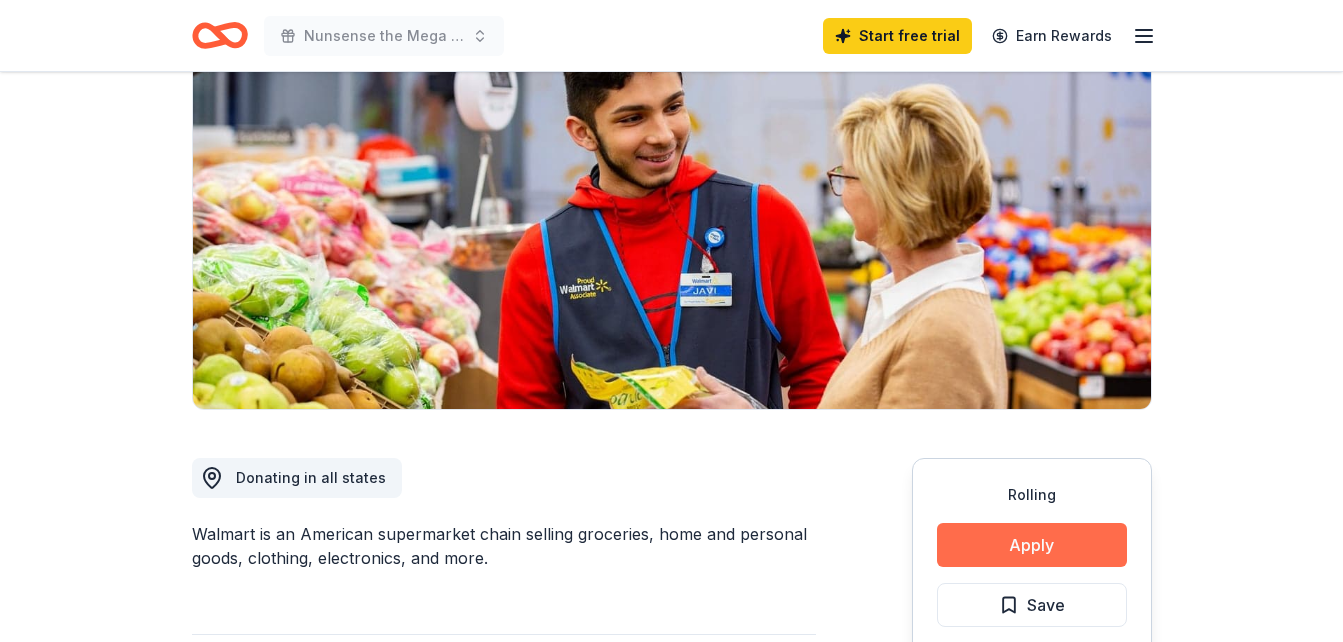 click on "Apply" at bounding box center [1032, 545] 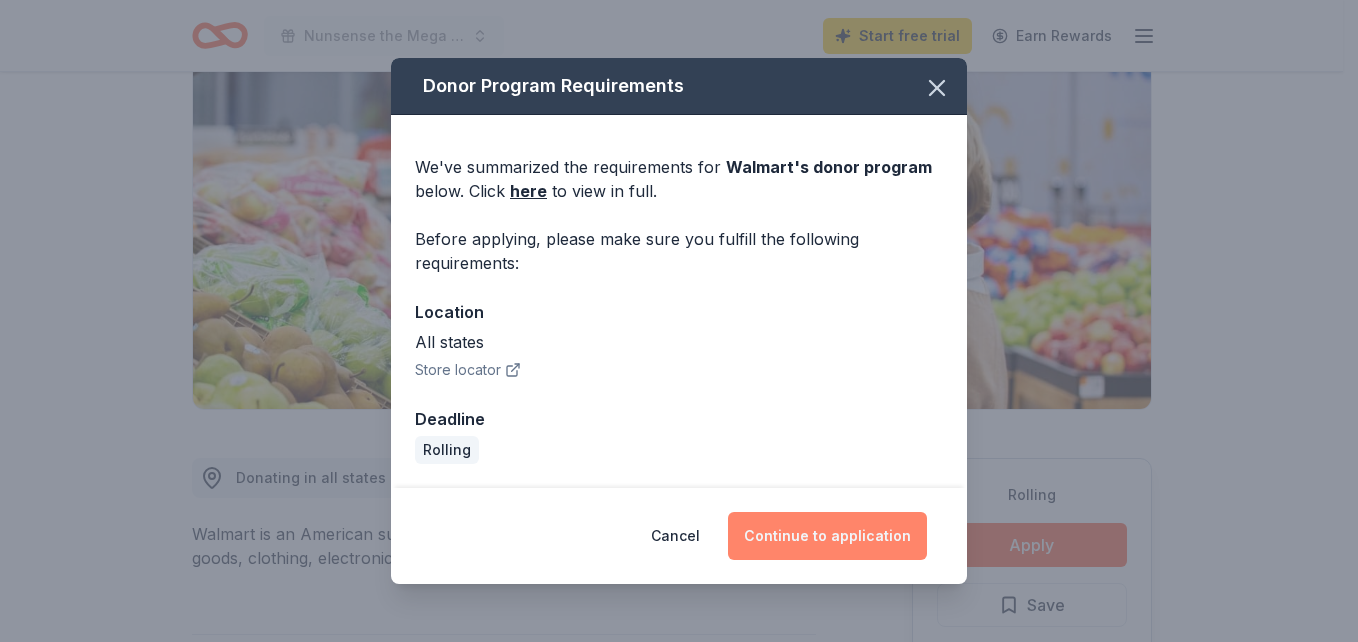 click on "Continue to application" at bounding box center [827, 536] 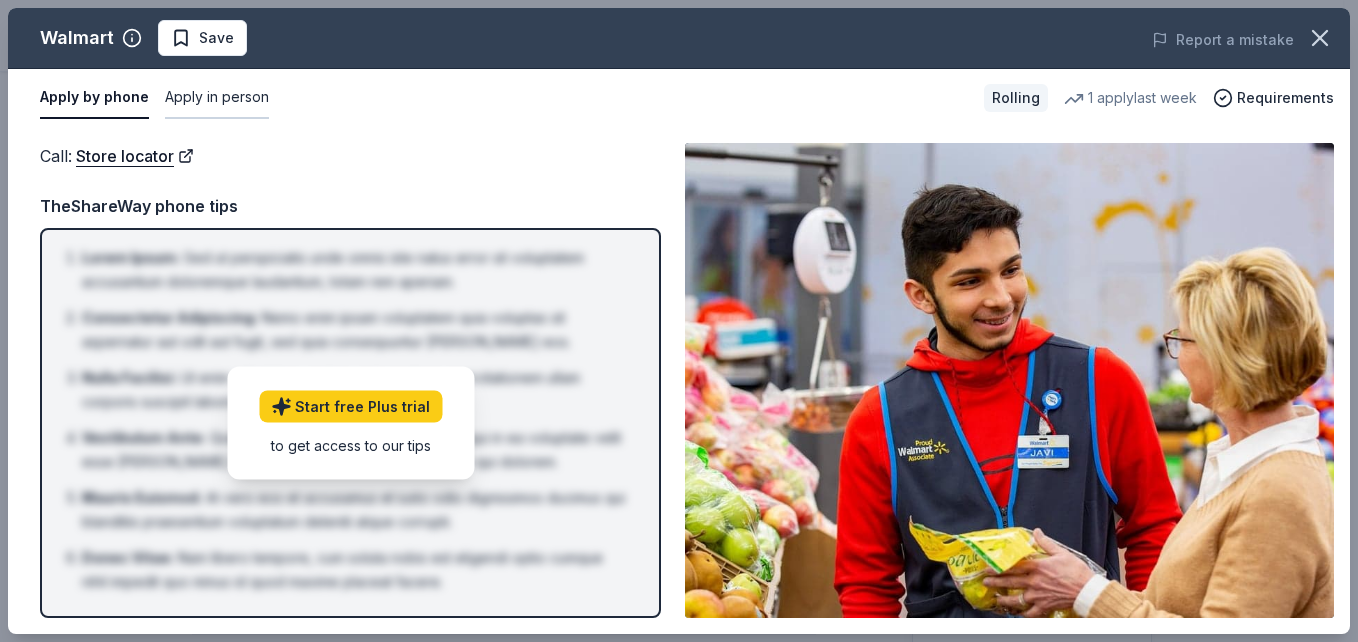 click on "Apply in person" at bounding box center (217, 98) 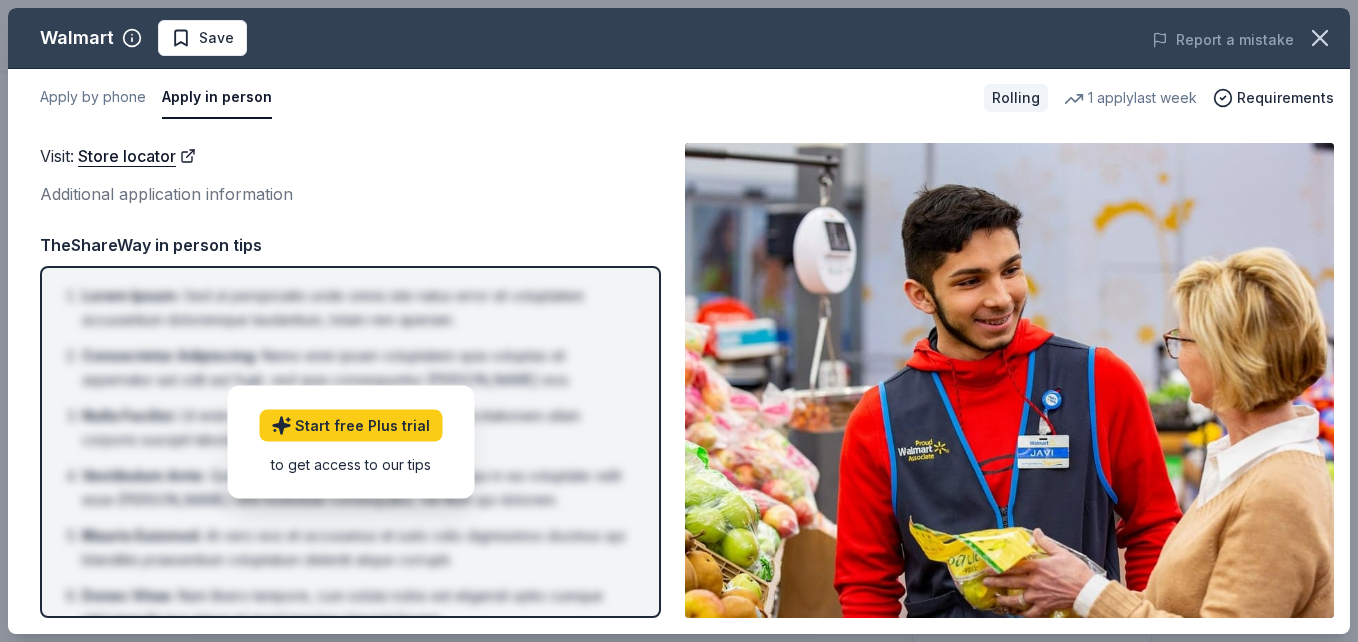 click at bounding box center [1009, 380] 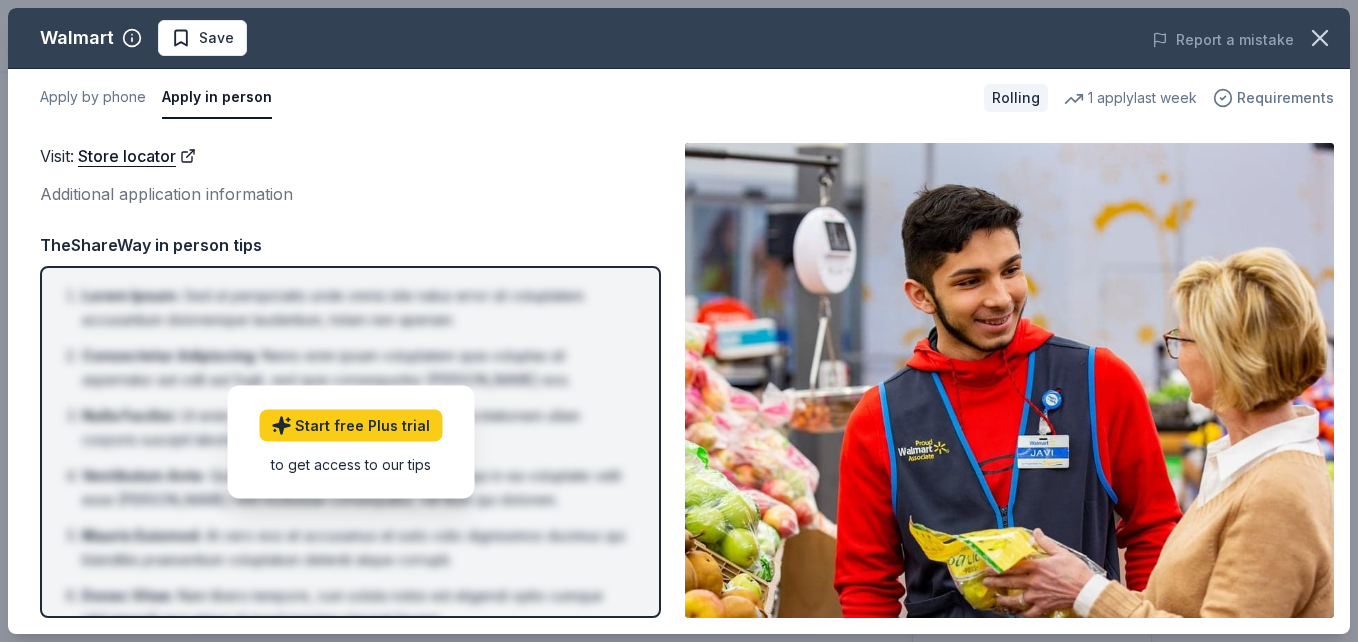 click on "Requirements" at bounding box center (1285, 98) 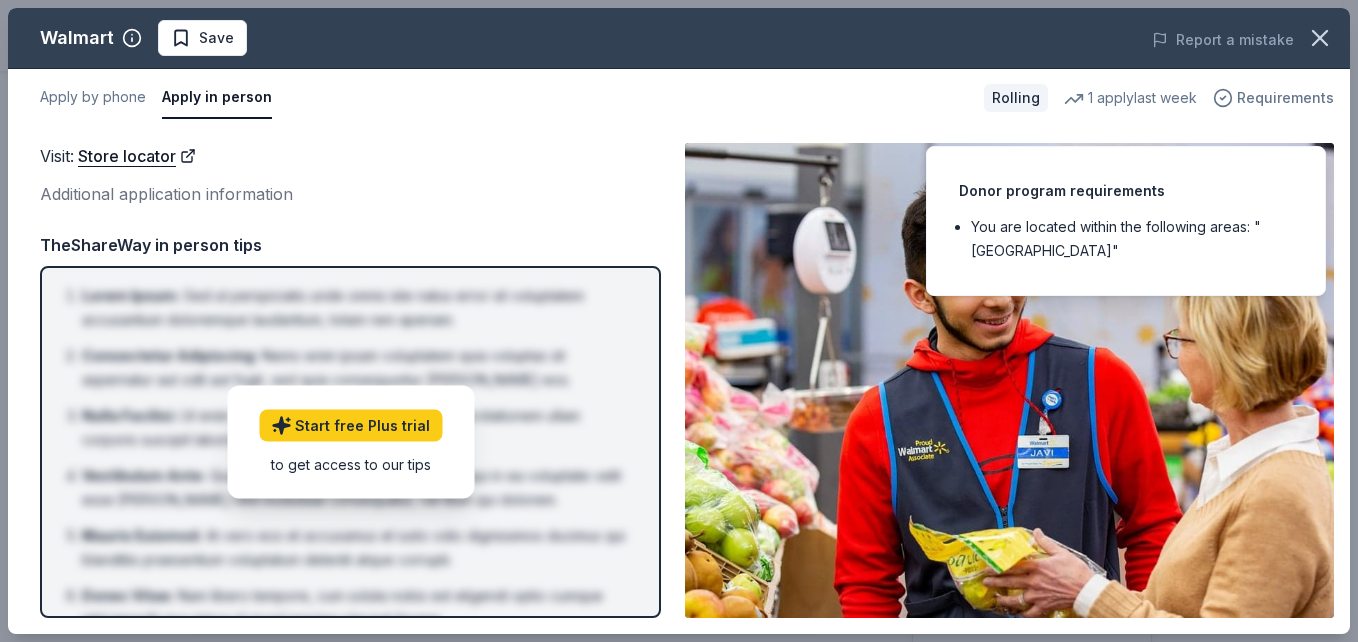 click on "Requirements" at bounding box center [1285, 98] 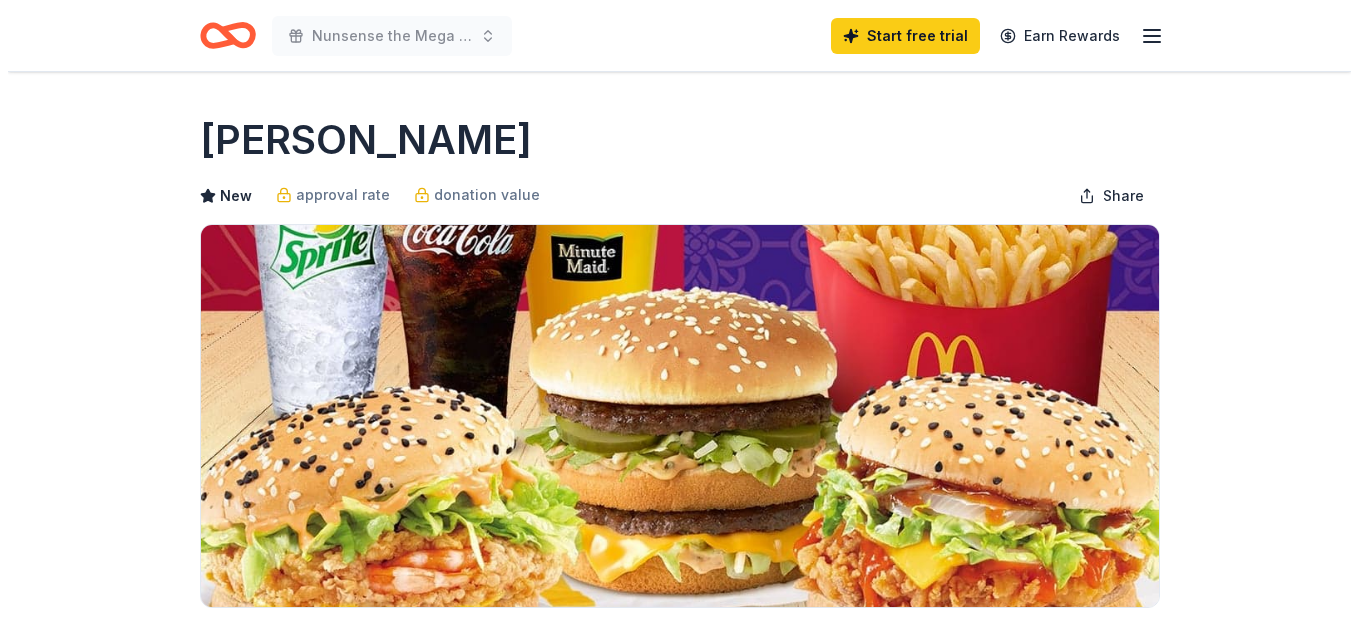 scroll, scrollTop: 0, scrollLeft: 0, axis: both 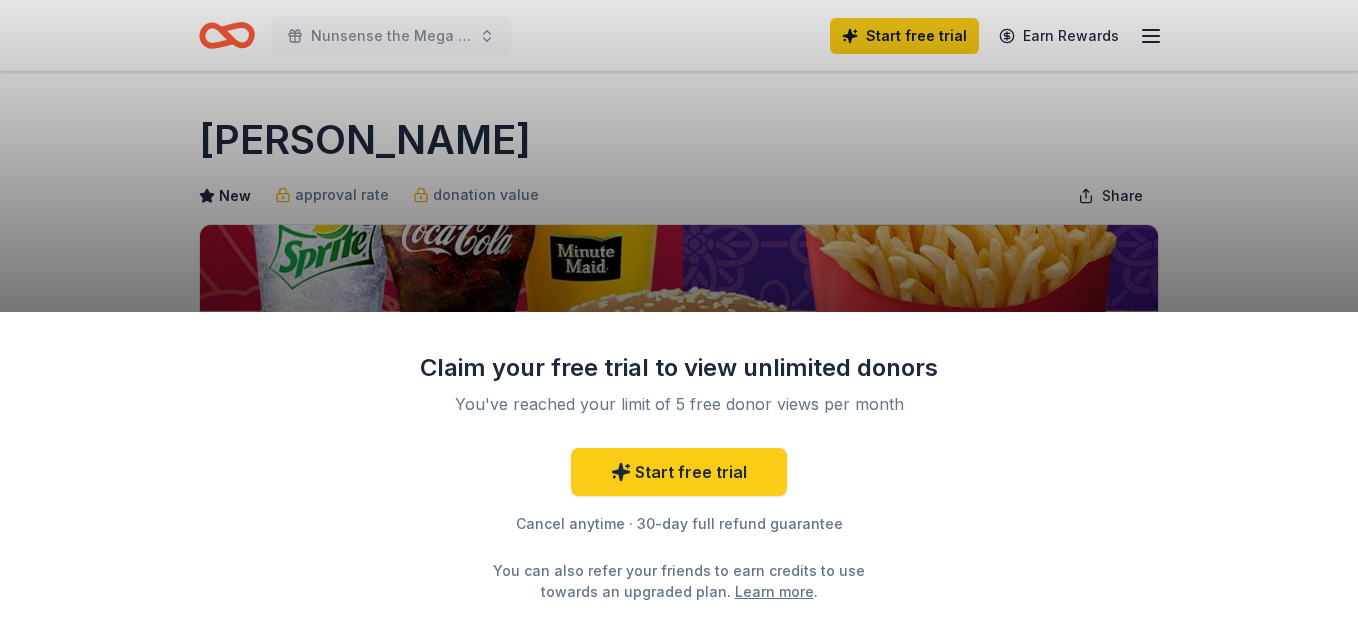 click on "Claim your free trial to view unlimited donors You've reached your limit of 5 free donor views per month Start free  trial Cancel anytime · 30-day full refund guarantee You can also refer your friends to earn credits to use towards an upgraded plan.   Learn more ." at bounding box center [679, 321] 